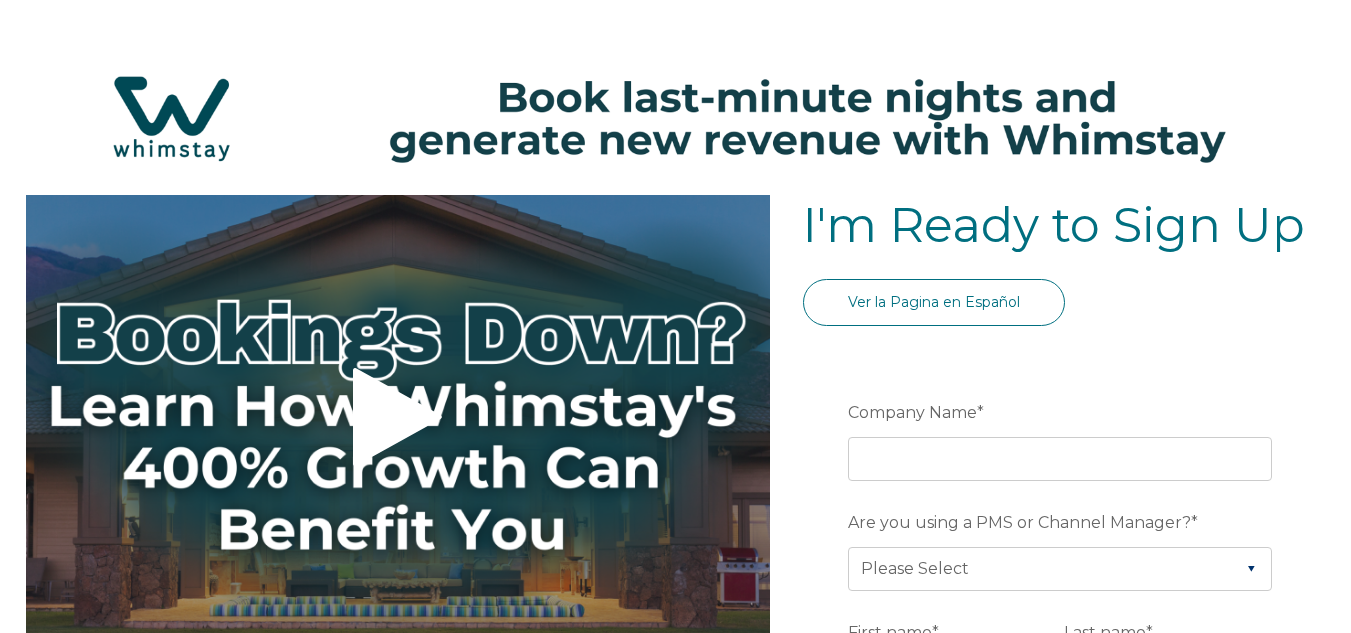 select on "MX" 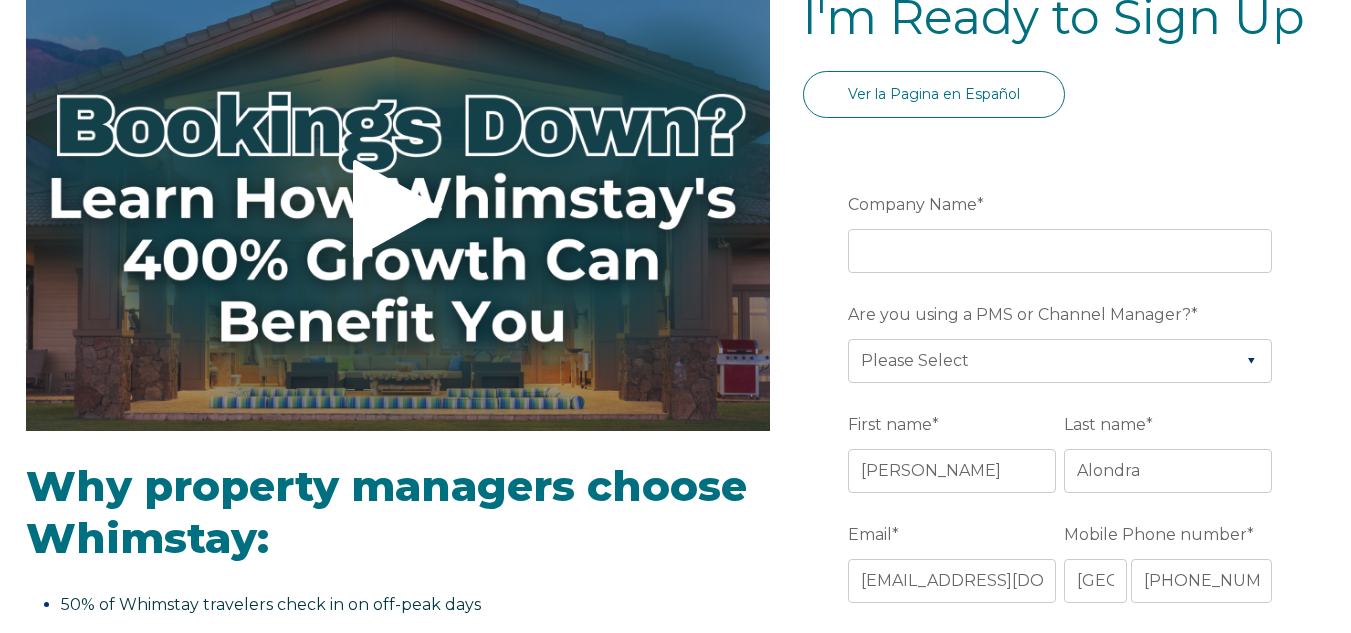 scroll, scrollTop: 209, scrollLeft: 0, axis: vertical 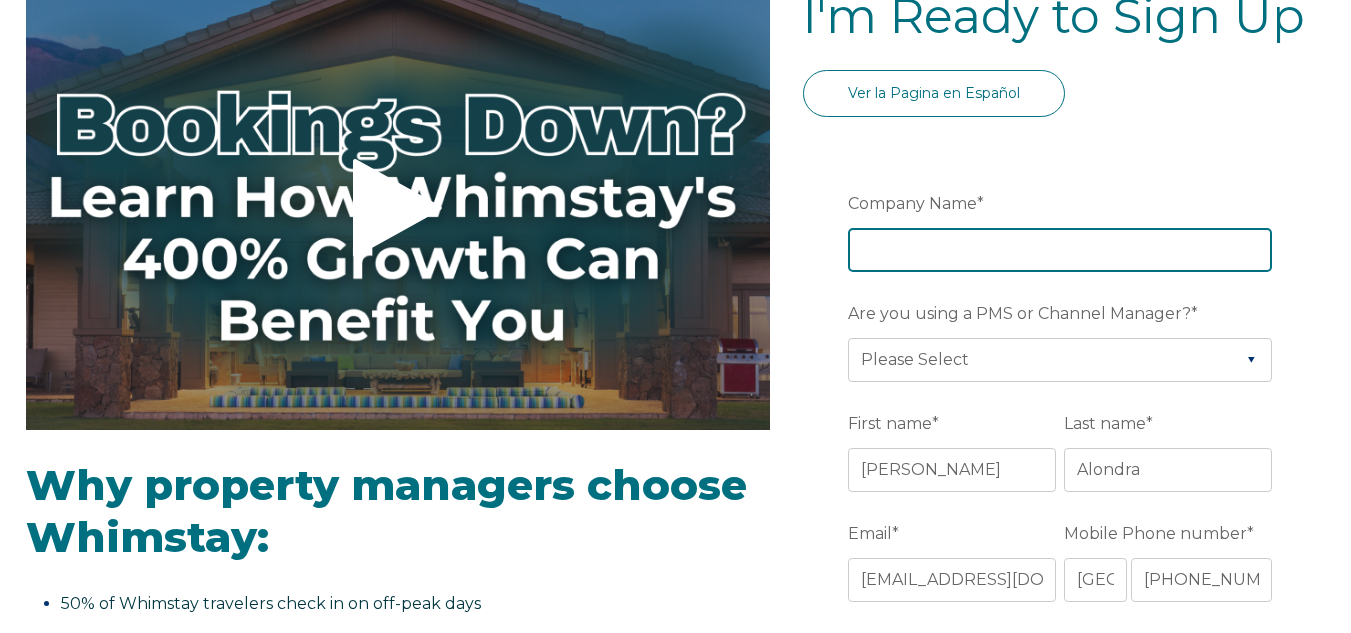 click on "Company Name *" at bounding box center [1060, 250] 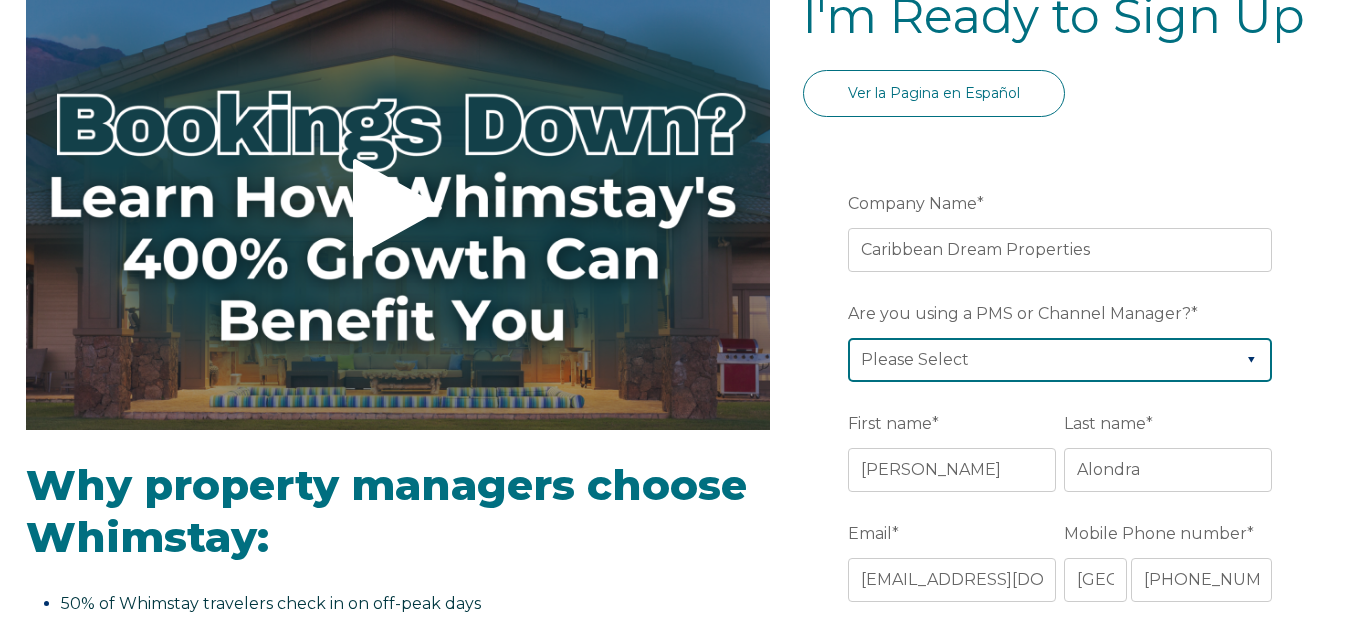 click on "Please Select Airbnb Barefoot BookingPal Boost Brightside CiiRUS Escapia Guesty Hostaway Hostfully Hostify Lodgify NextPax/NxtBeds OwnerRez PMS or CM Not Listed Rentals United/Quick Connect Streamline Track" at bounding box center (1060, 360) 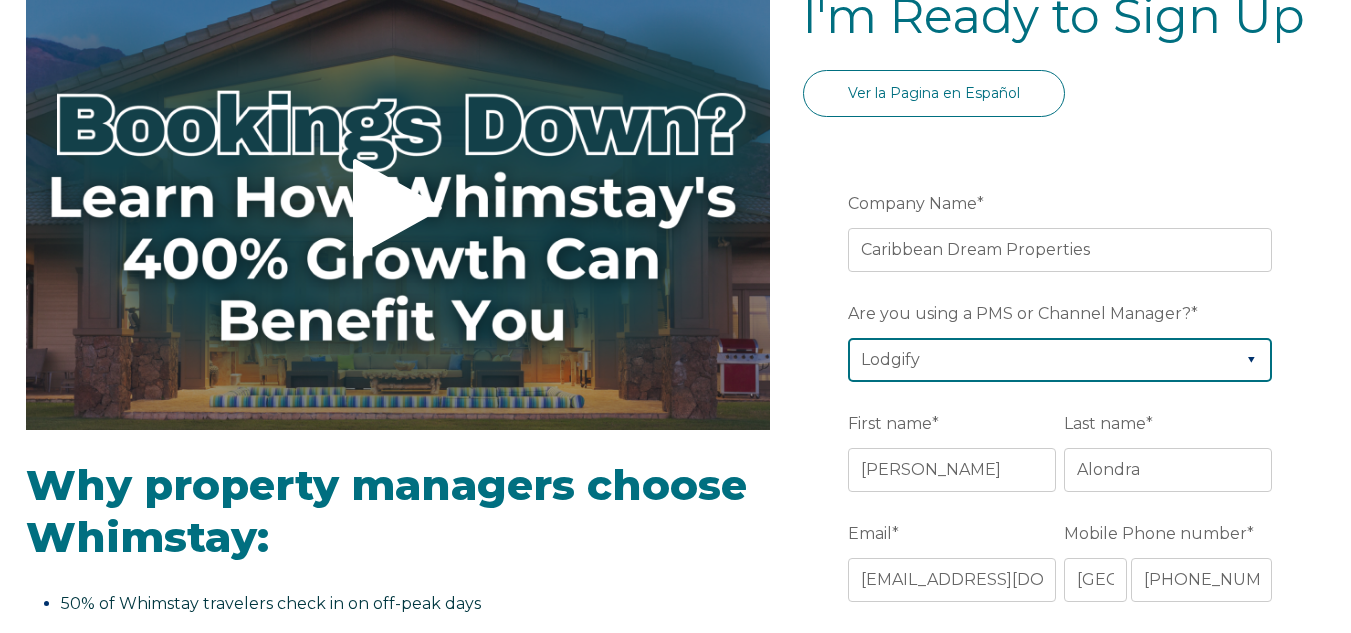 click on "Please Select Airbnb Barefoot BookingPal Boost Brightside CiiRUS Escapia Guesty Hostaway Hostfully Hostify Lodgify NextPax/NxtBeds OwnerRez PMS or CM Not Listed Rentals United/Quick Connect Streamline Track" at bounding box center (1060, 360) 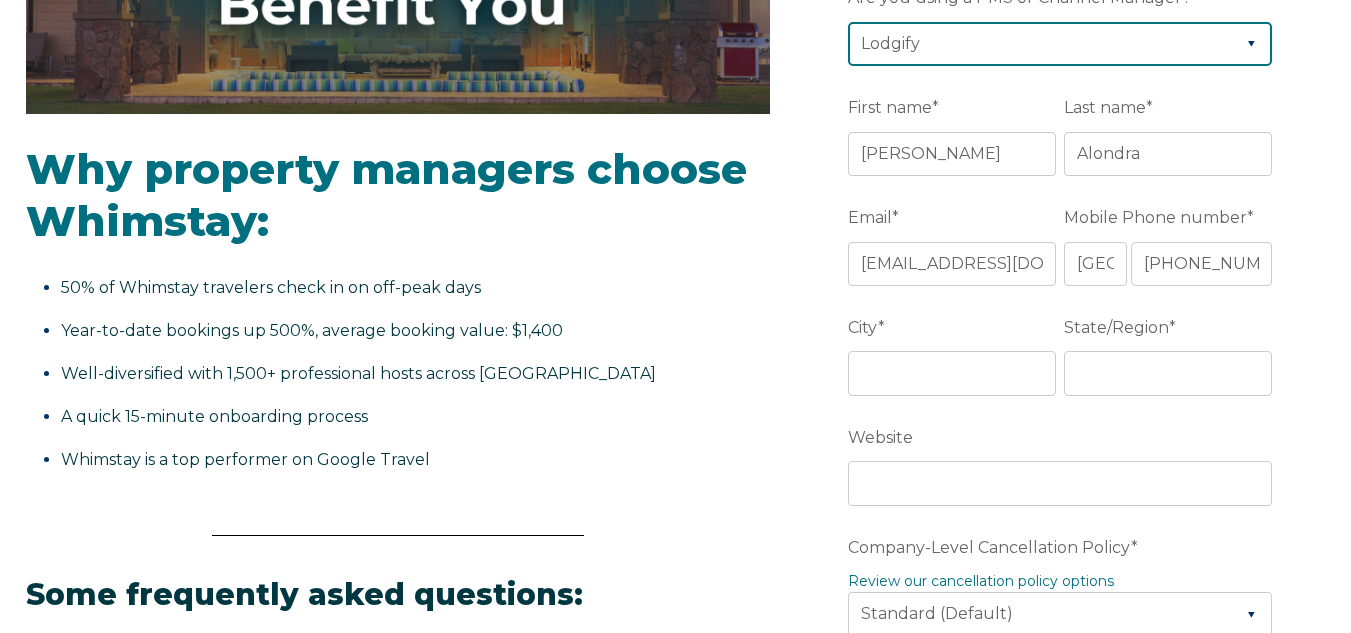 scroll, scrollTop: 526, scrollLeft: 0, axis: vertical 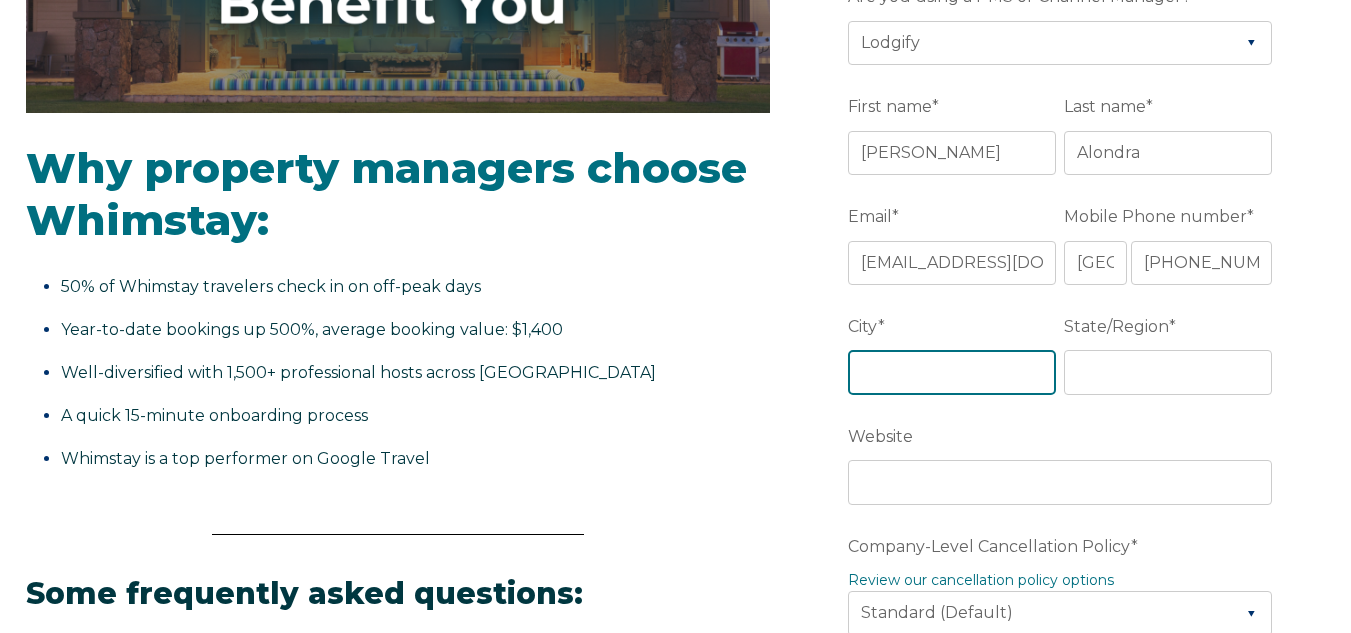 click on "City *" at bounding box center (952, 372) 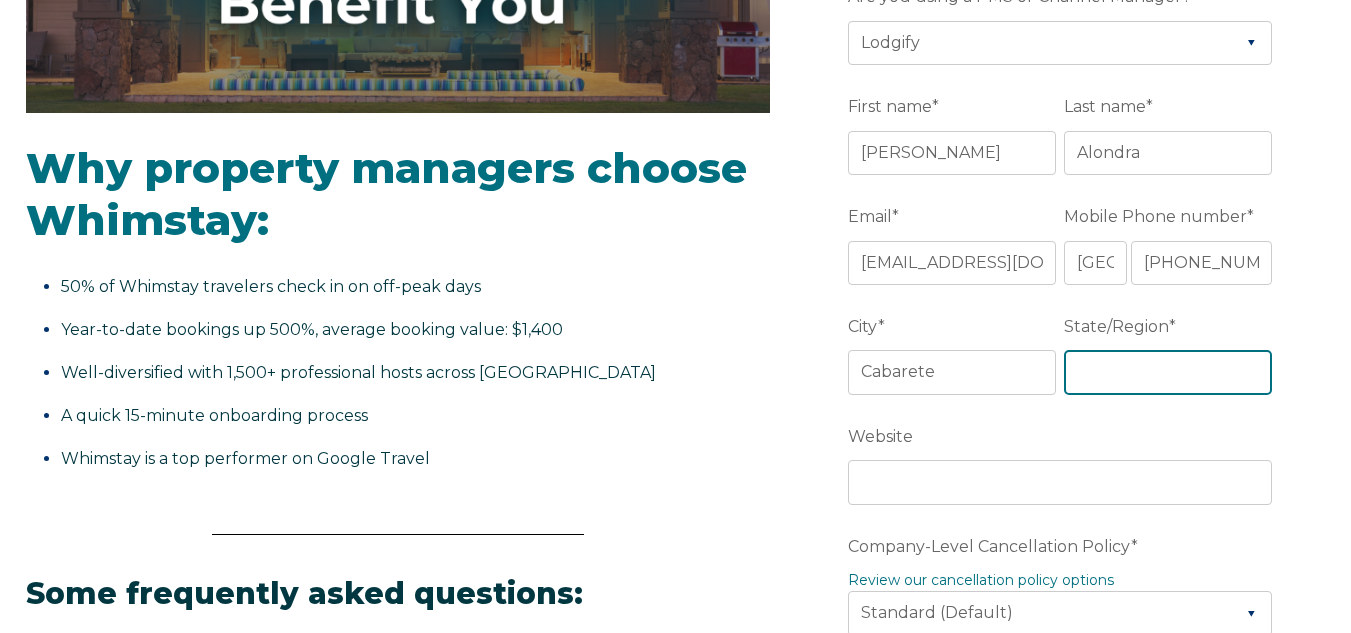 click on "State/Region *" at bounding box center (1168, 372) 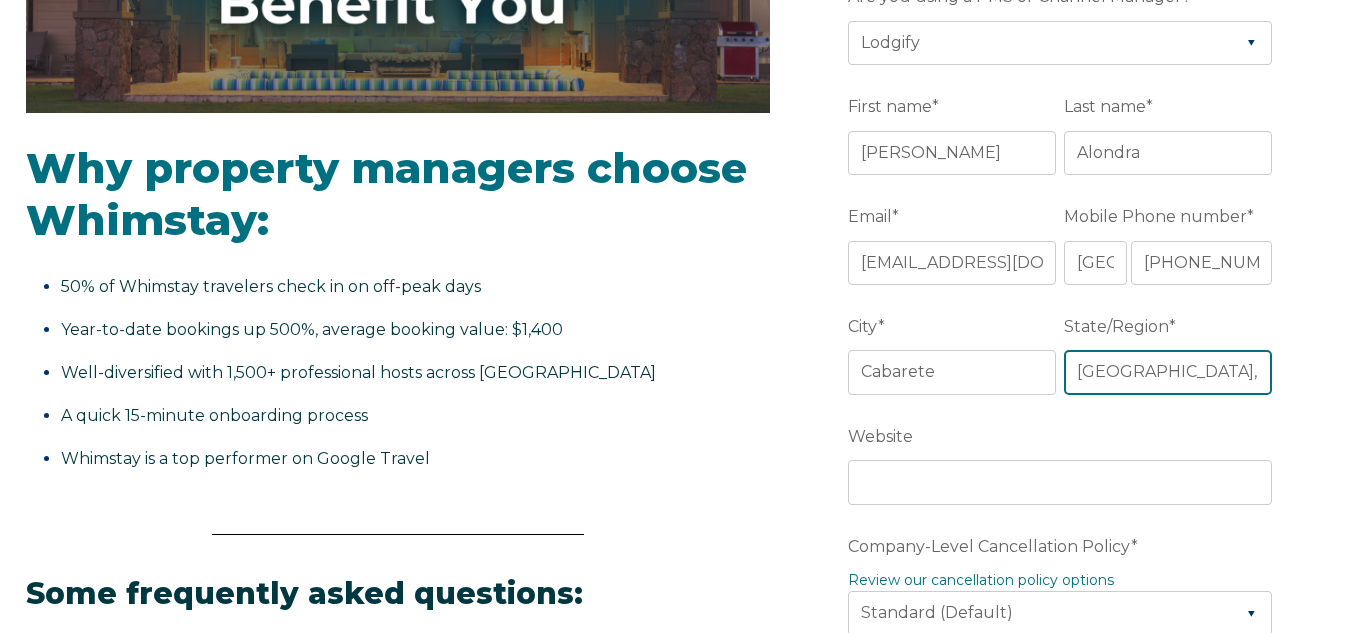 scroll, scrollTop: 0, scrollLeft: 559, axis: horizontal 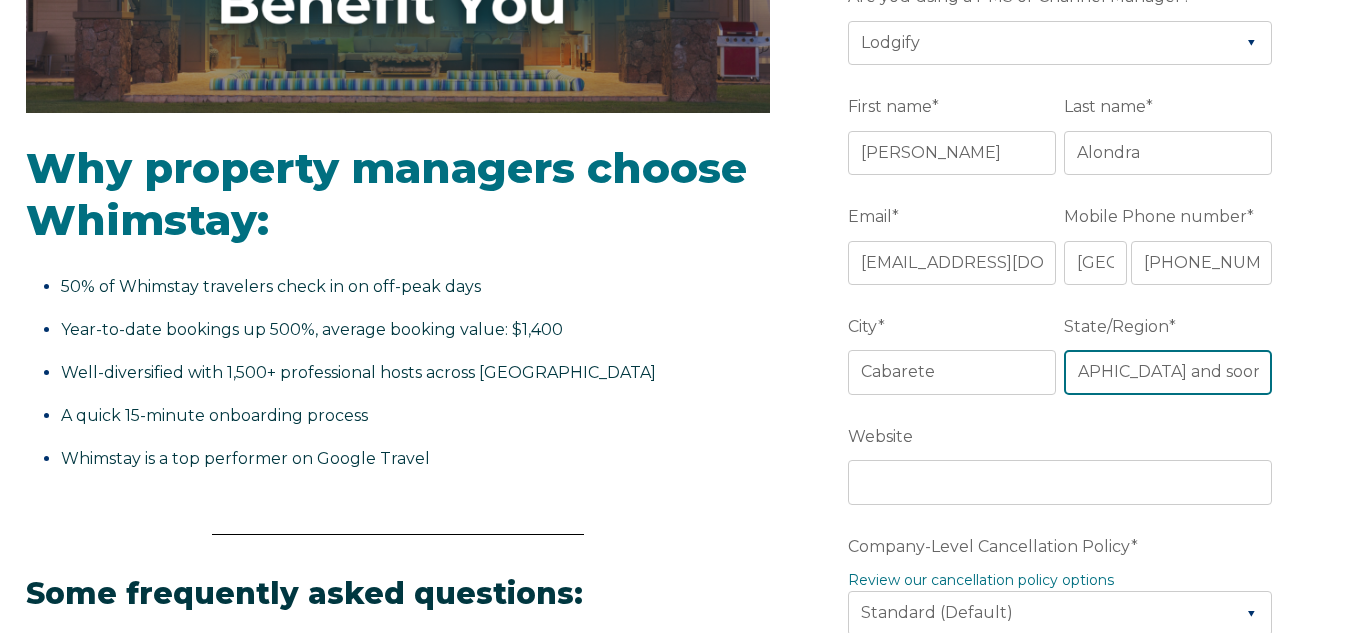 drag, startPoint x: 1239, startPoint y: 373, endPoint x: 1365, endPoint y: 392, distance: 127.424484 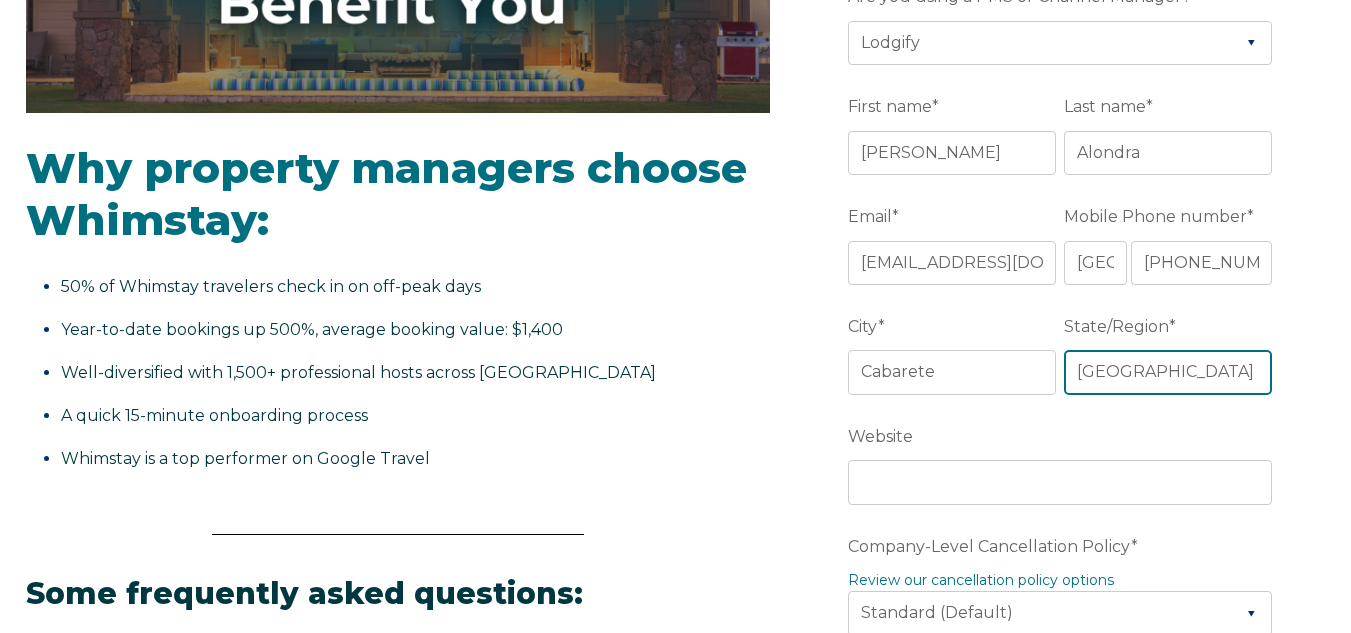 scroll, scrollTop: 0, scrollLeft: 0, axis: both 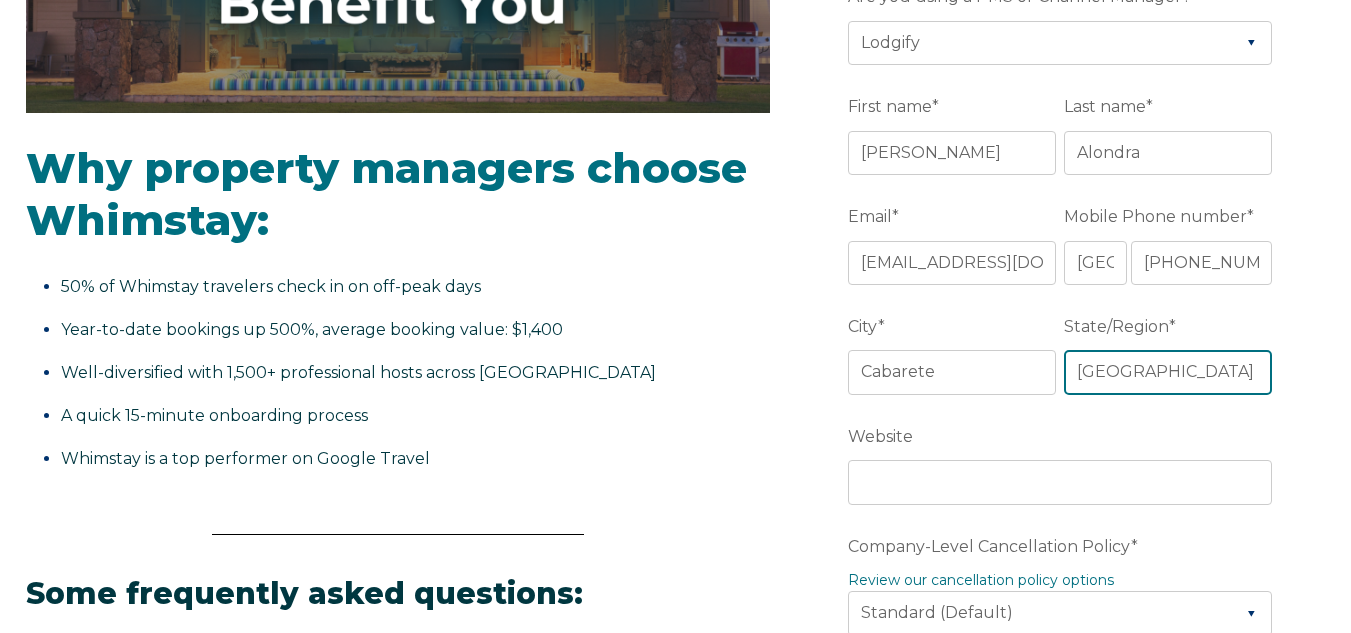 type on "Dominican Republic" 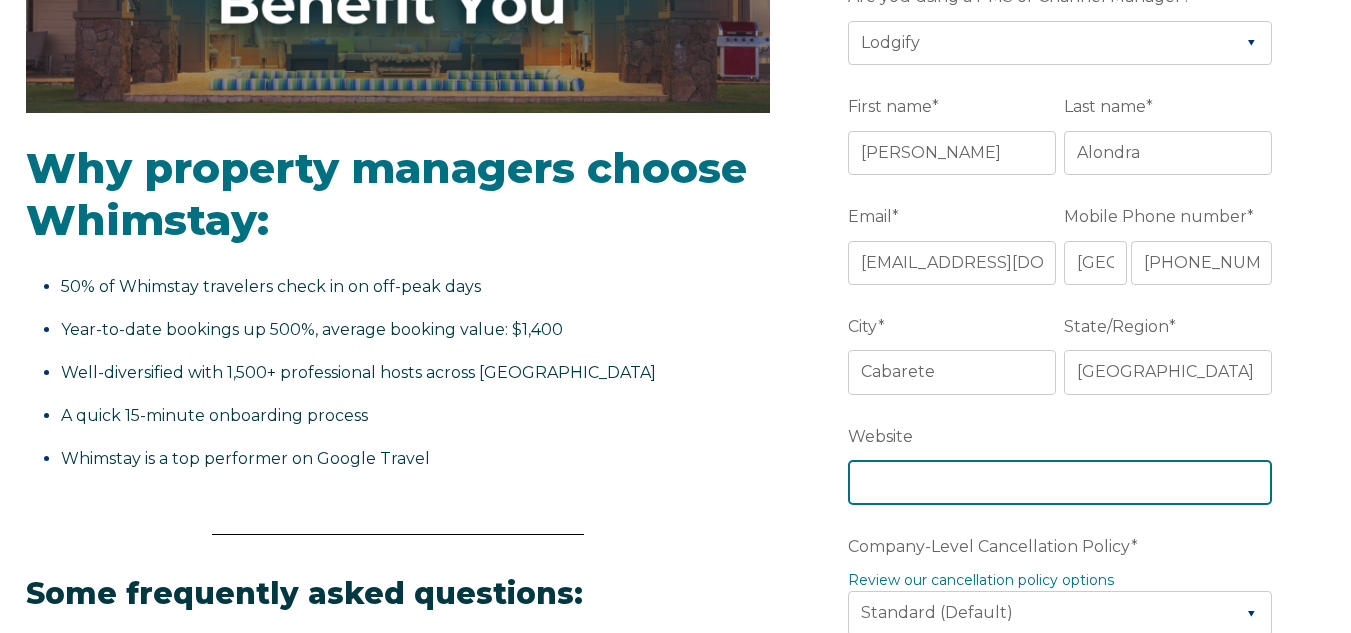 click on "Website" at bounding box center (1060, 482) 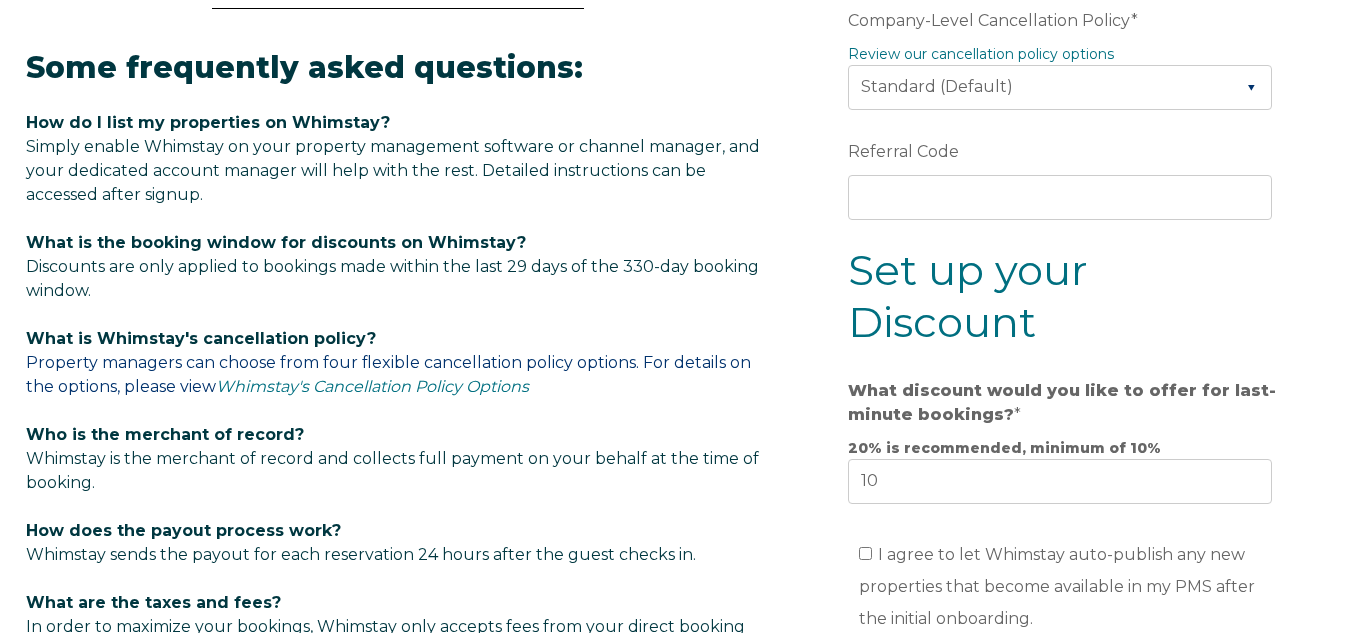 scroll, scrollTop: 1065, scrollLeft: 0, axis: vertical 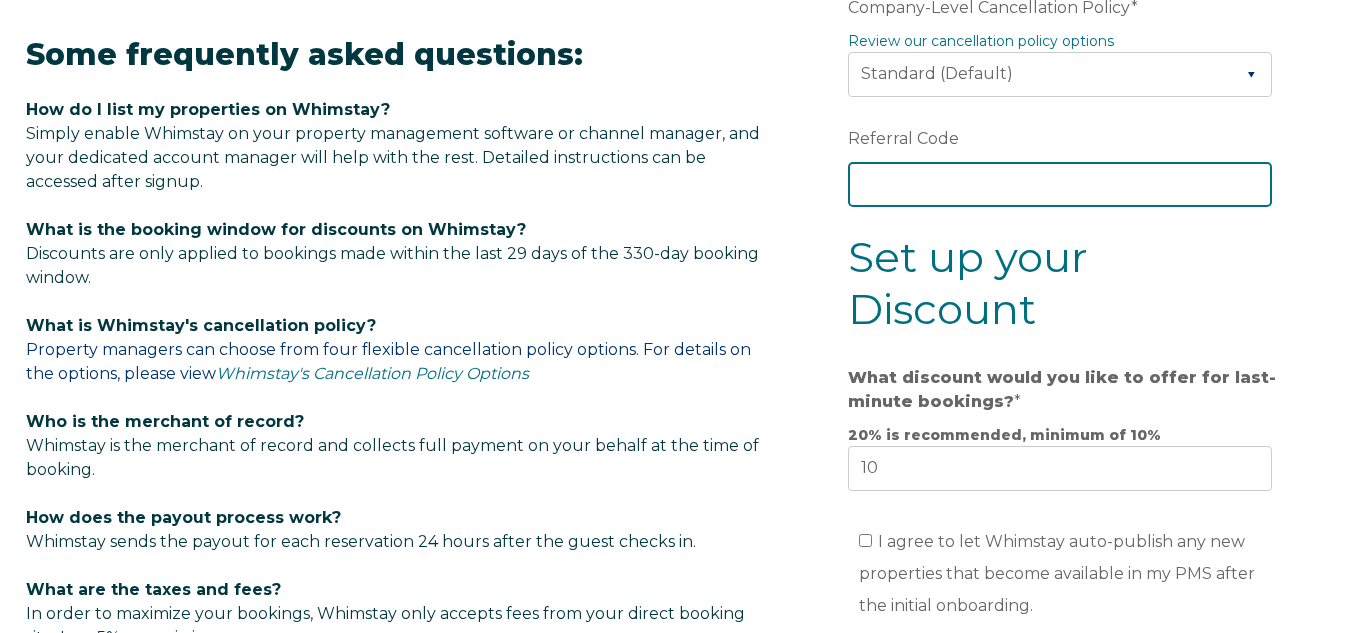 click on "Referral Code" at bounding box center (1060, 184) 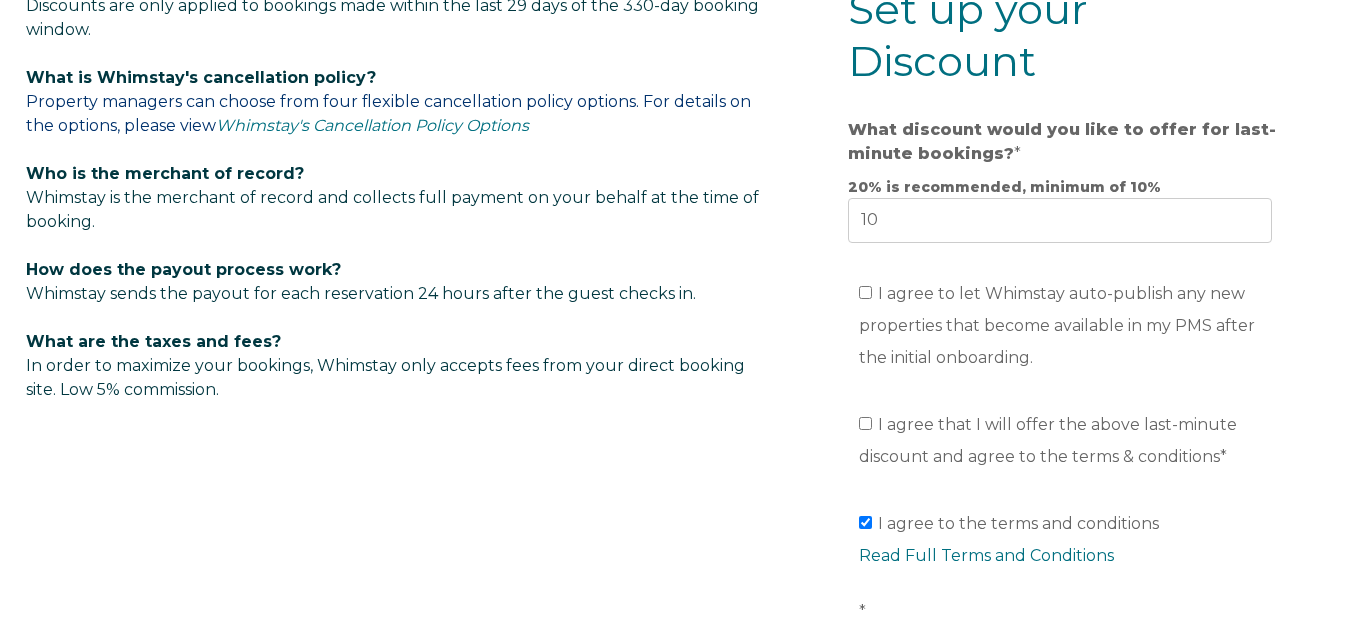 scroll, scrollTop: 1314, scrollLeft: 0, axis: vertical 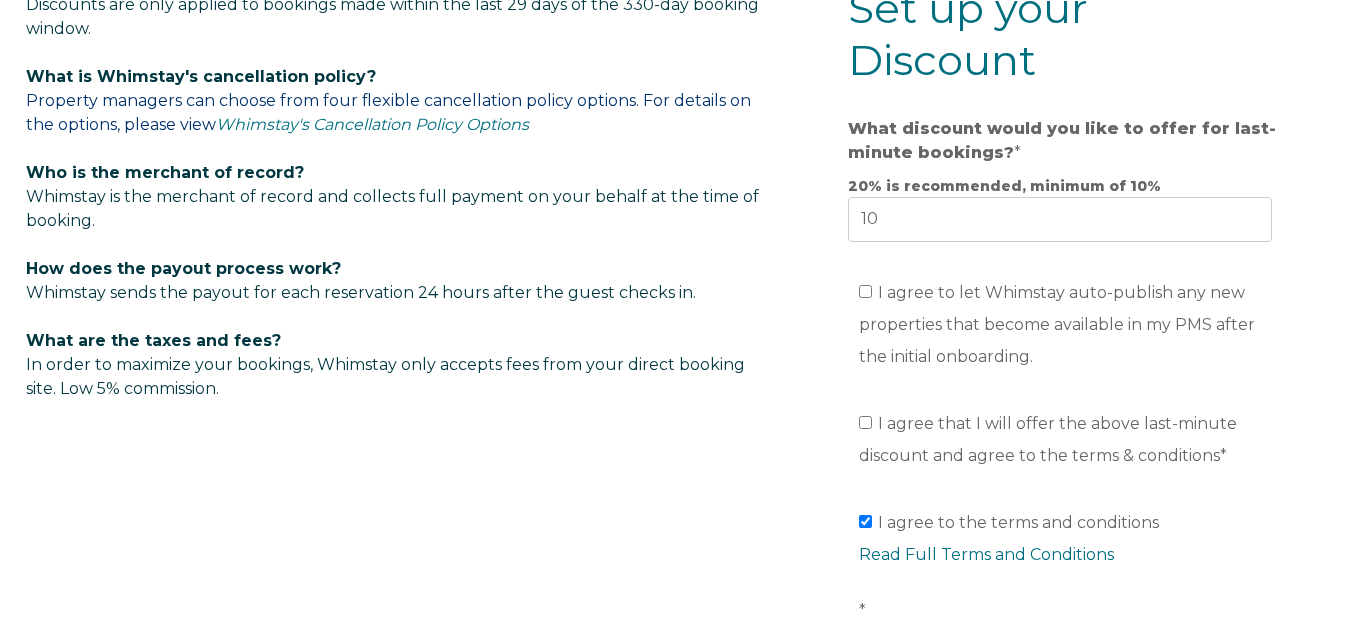click on "I agree to let Whimstay auto-publish any new properties that become available in my PMS after the initial onboarding." at bounding box center (1057, 324) 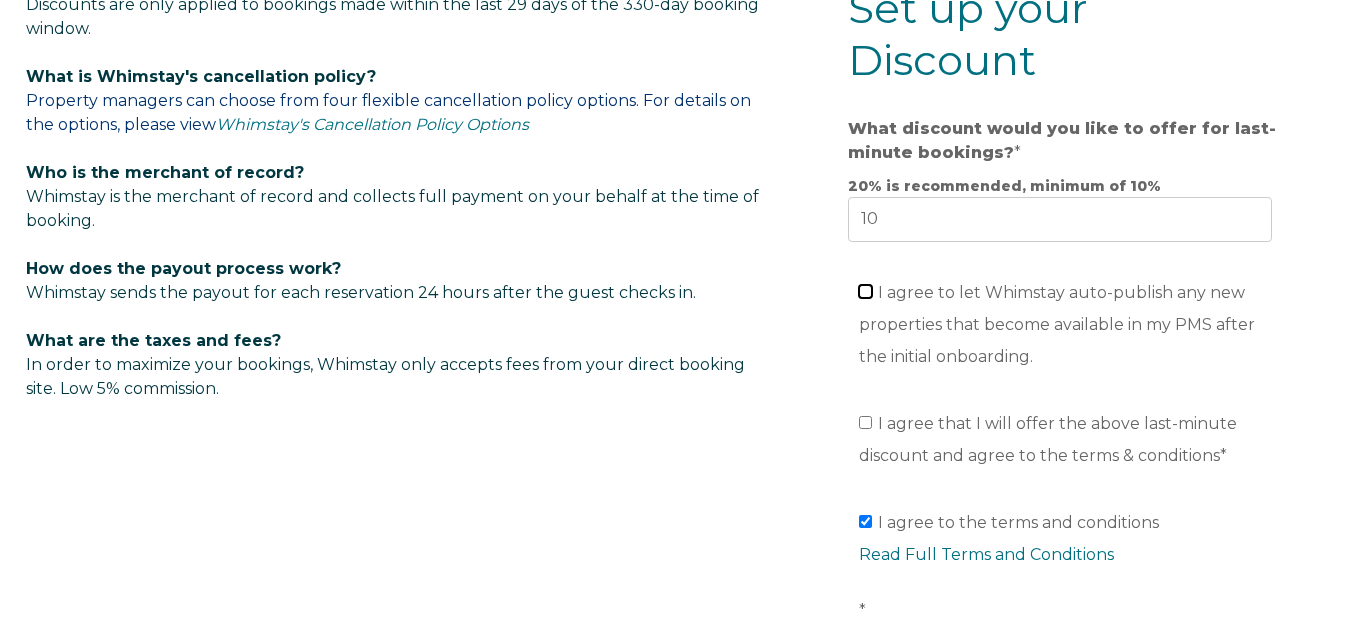 click on "I agree to let Whimstay auto-publish any new properties that become available in my PMS after the initial onboarding." at bounding box center [865, 291] 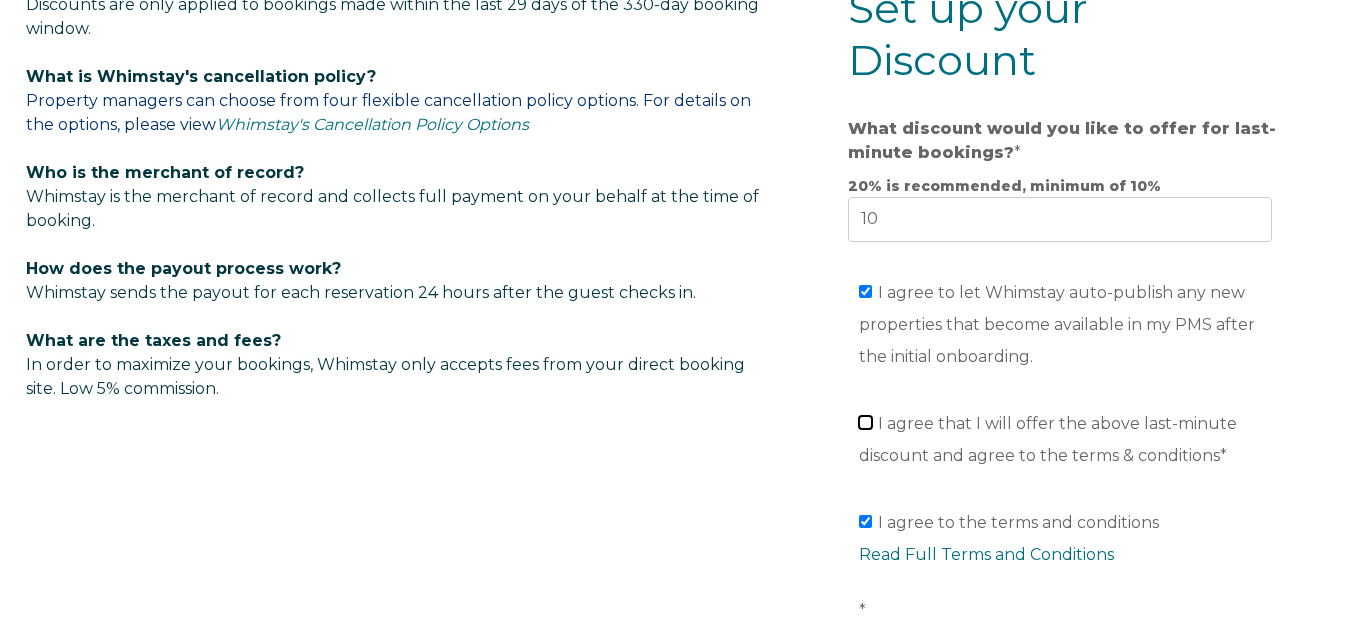 click on "I agree that I will offer the above last-minute discount and agree to the terms & conditions *" at bounding box center [865, 422] 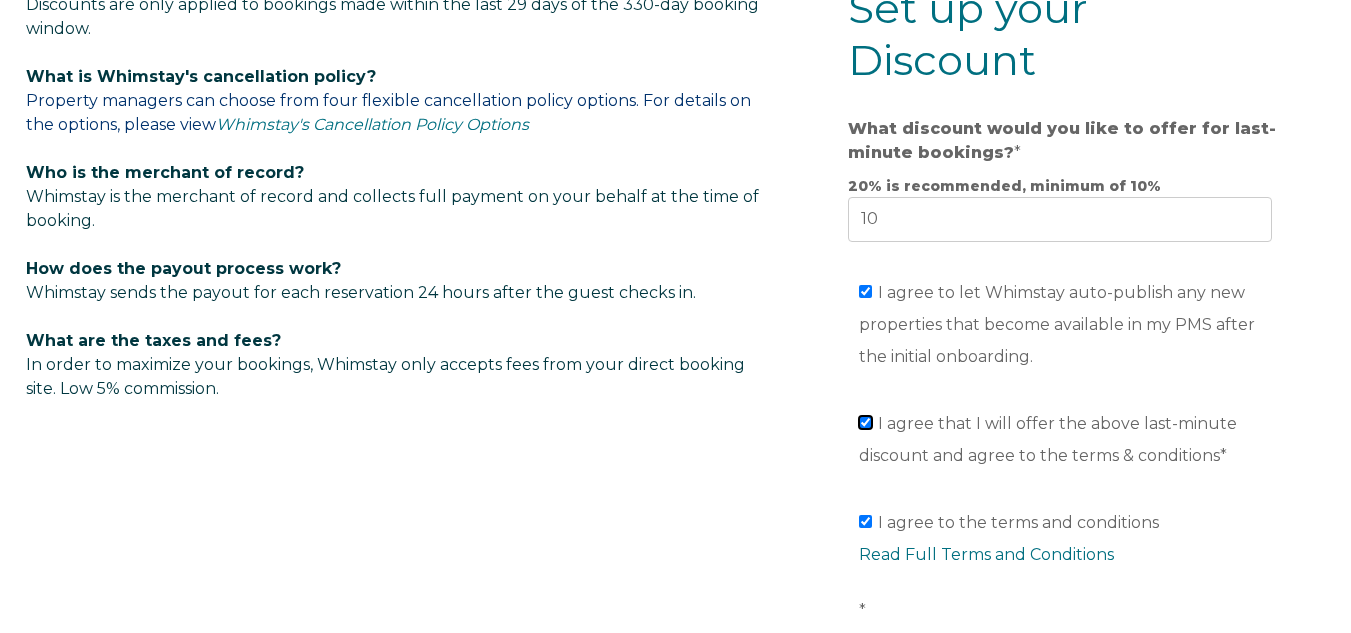checkbox on "true" 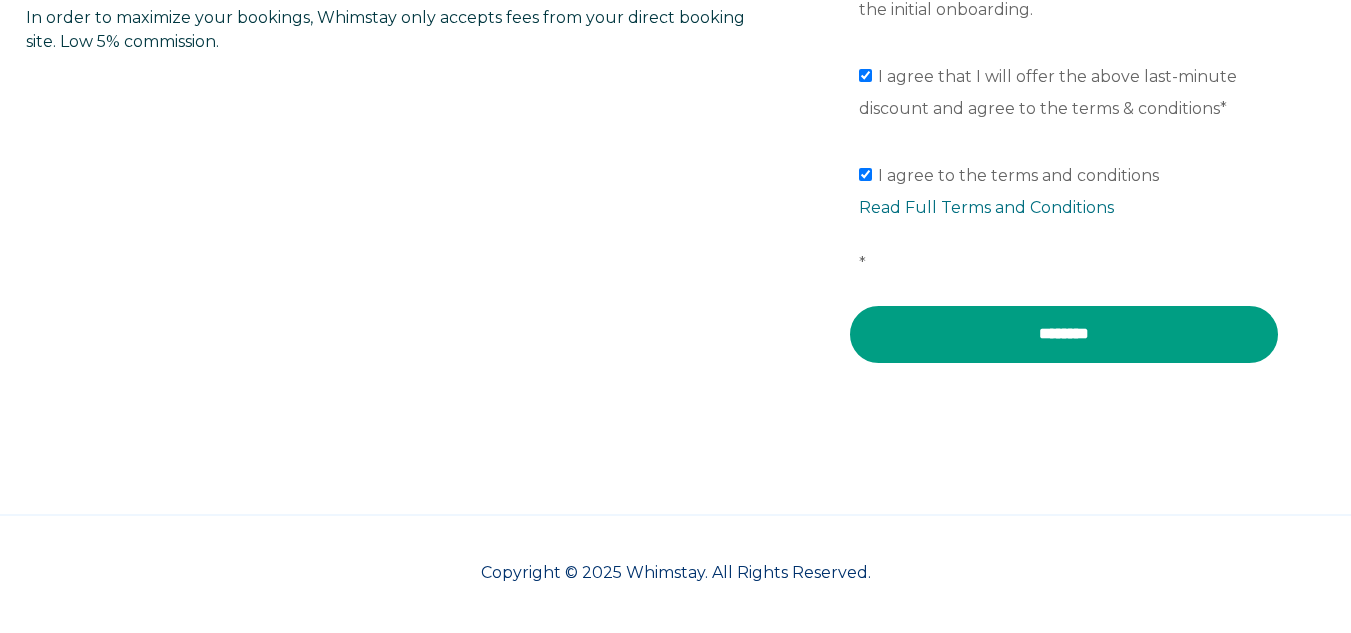 click on "********" at bounding box center [1064, 334] 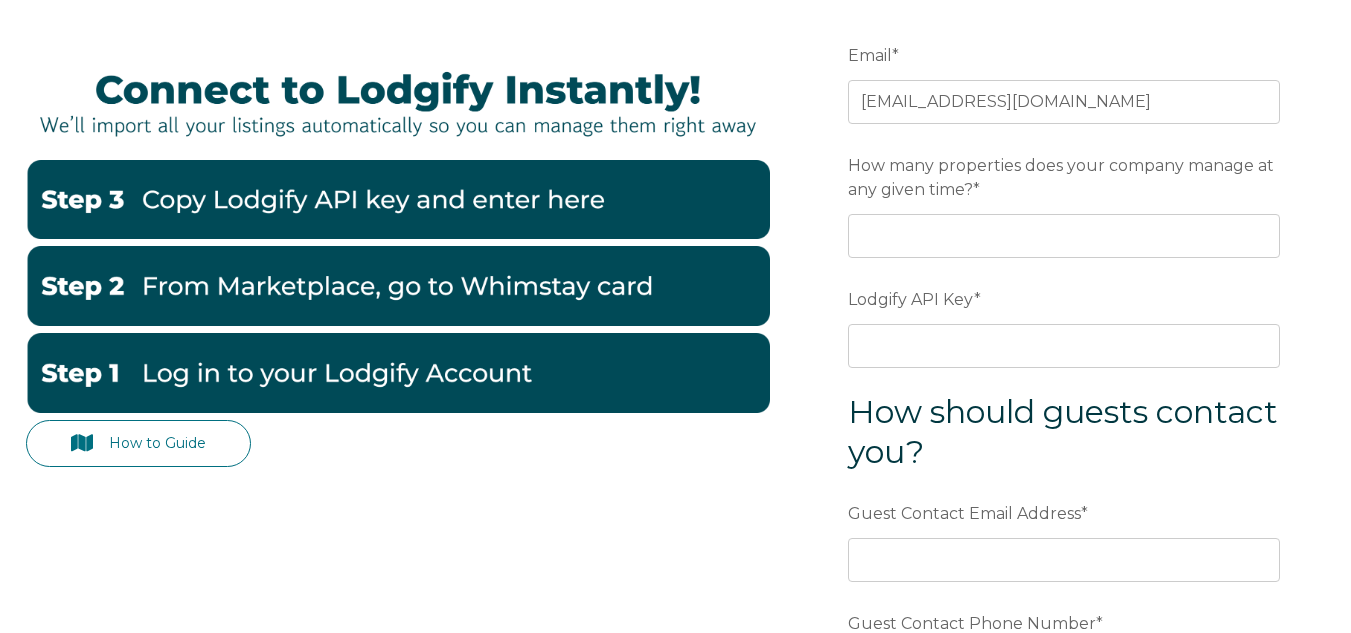 scroll, scrollTop: 203, scrollLeft: 0, axis: vertical 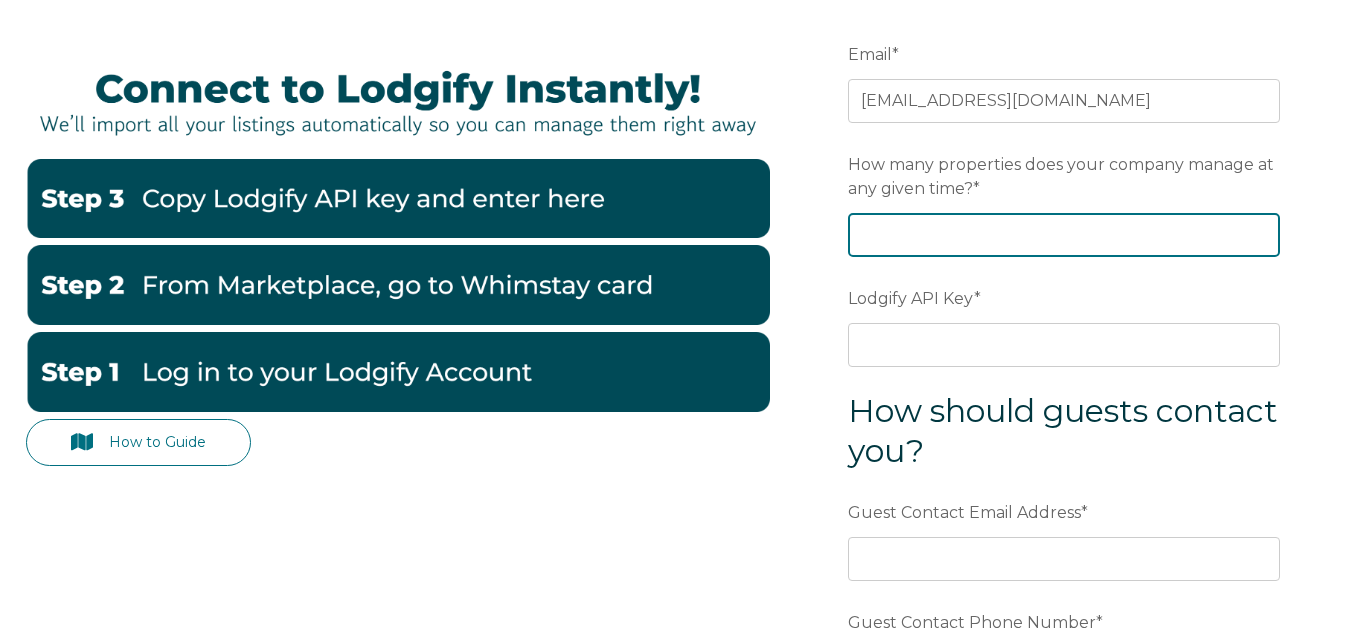 click on "How many properties does your company manage at any given time? *" at bounding box center [1064, 235] 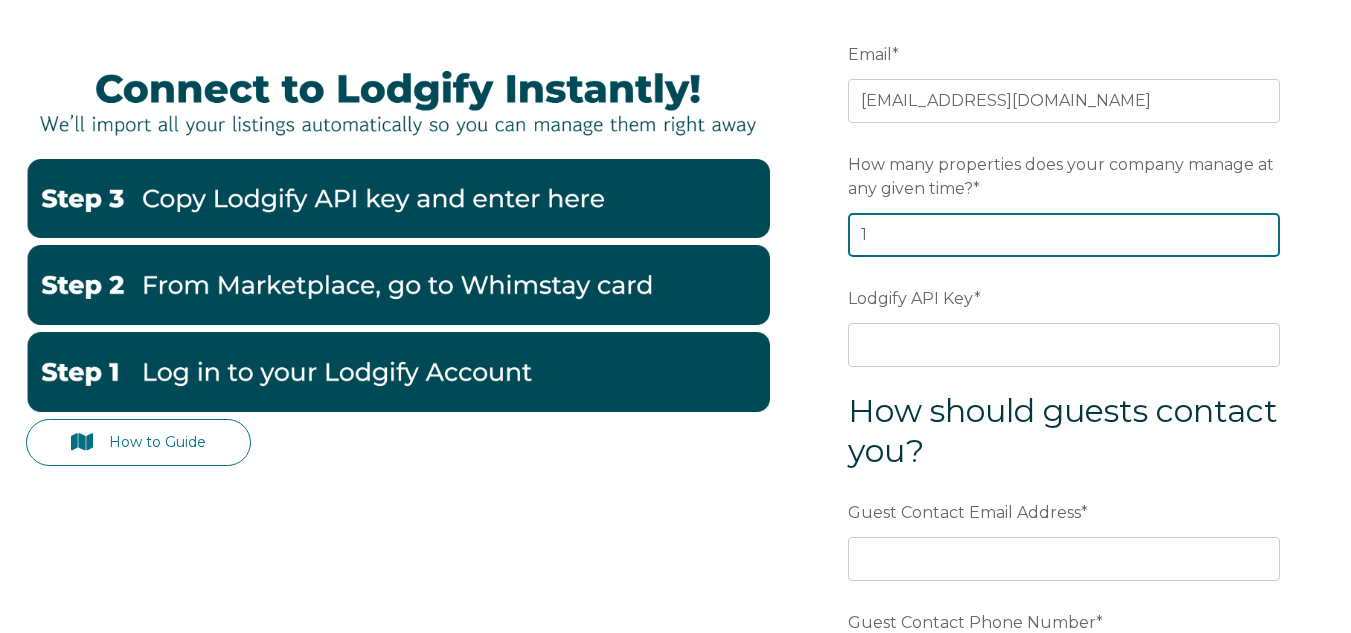 click on "1" at bounding box center (1064, 235) 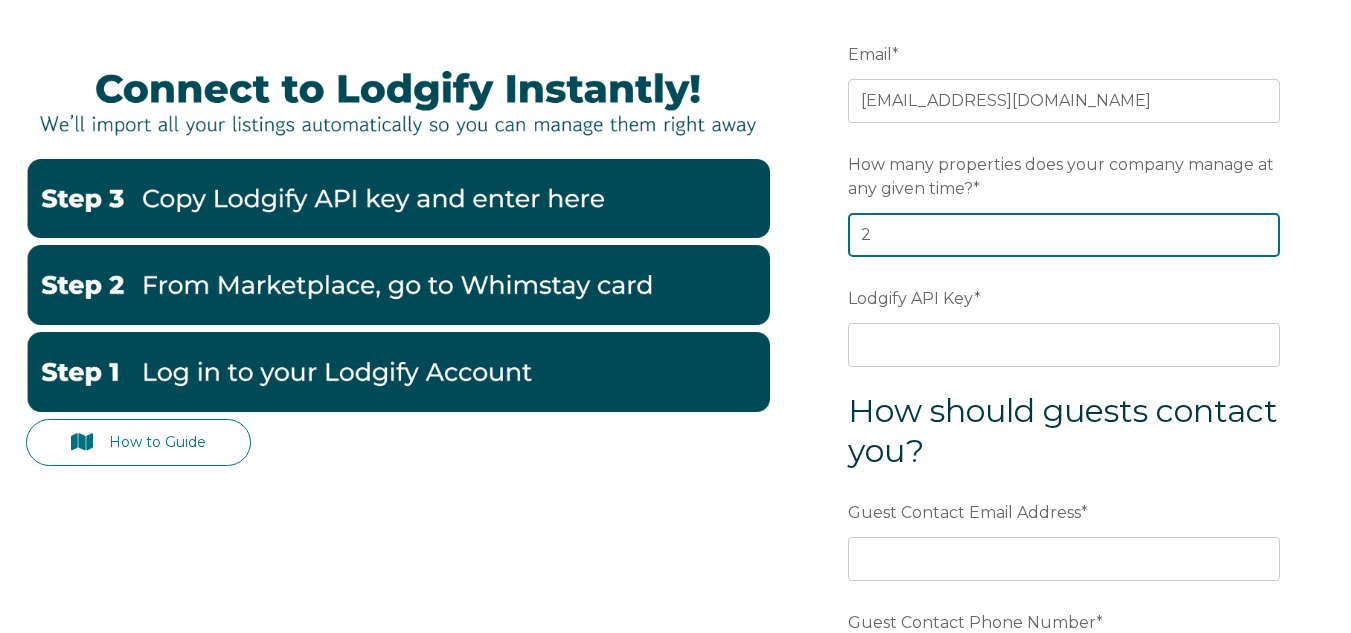 click on "2" at bounding box center (1064, 235) 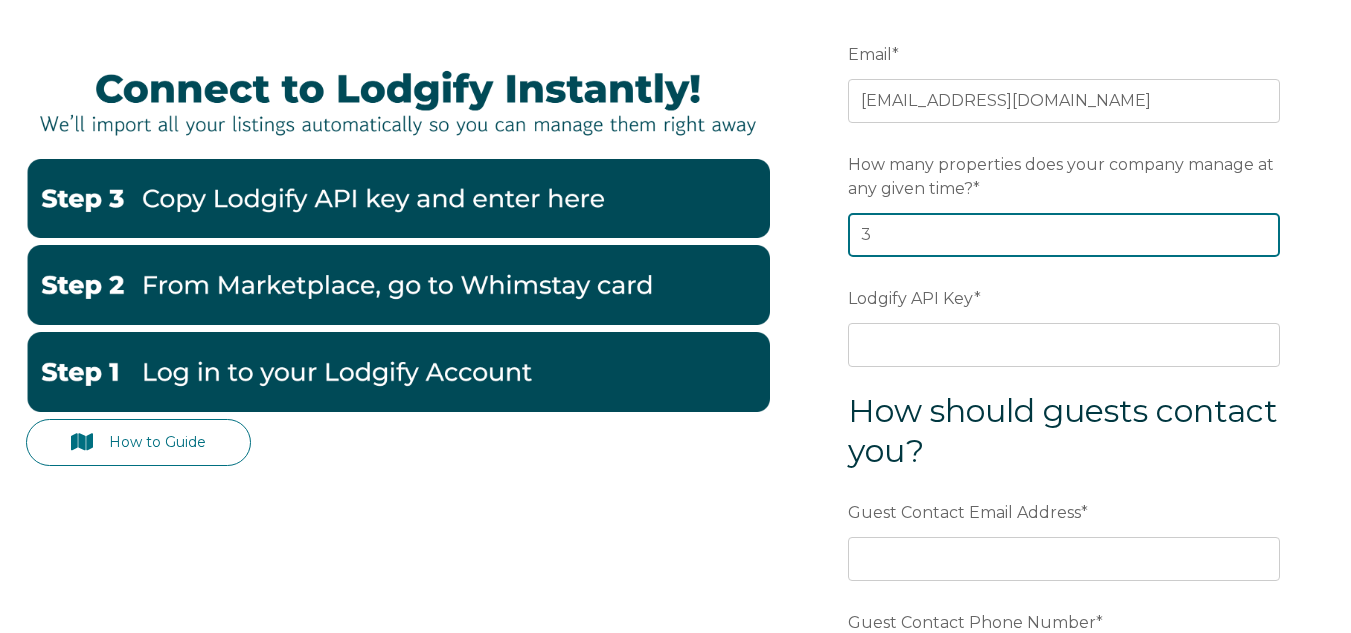 click on "3" at bounding box center (1064, 235) 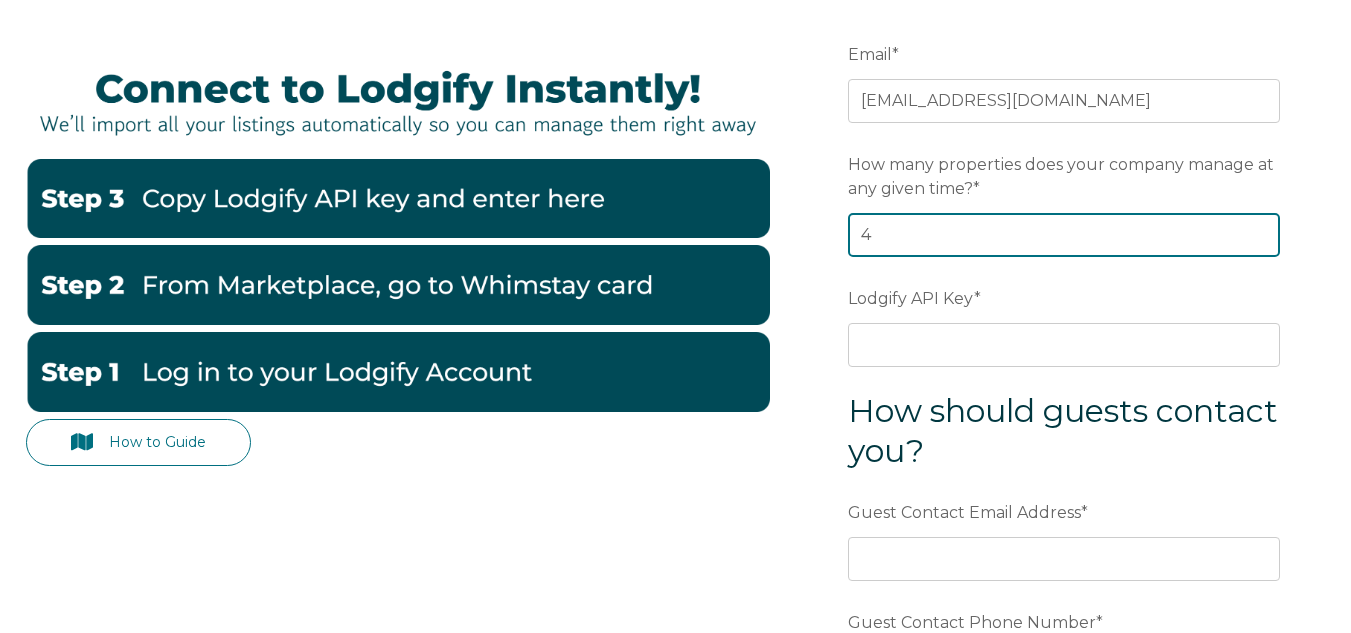 click on "4" at bounding box center (1064, 235) 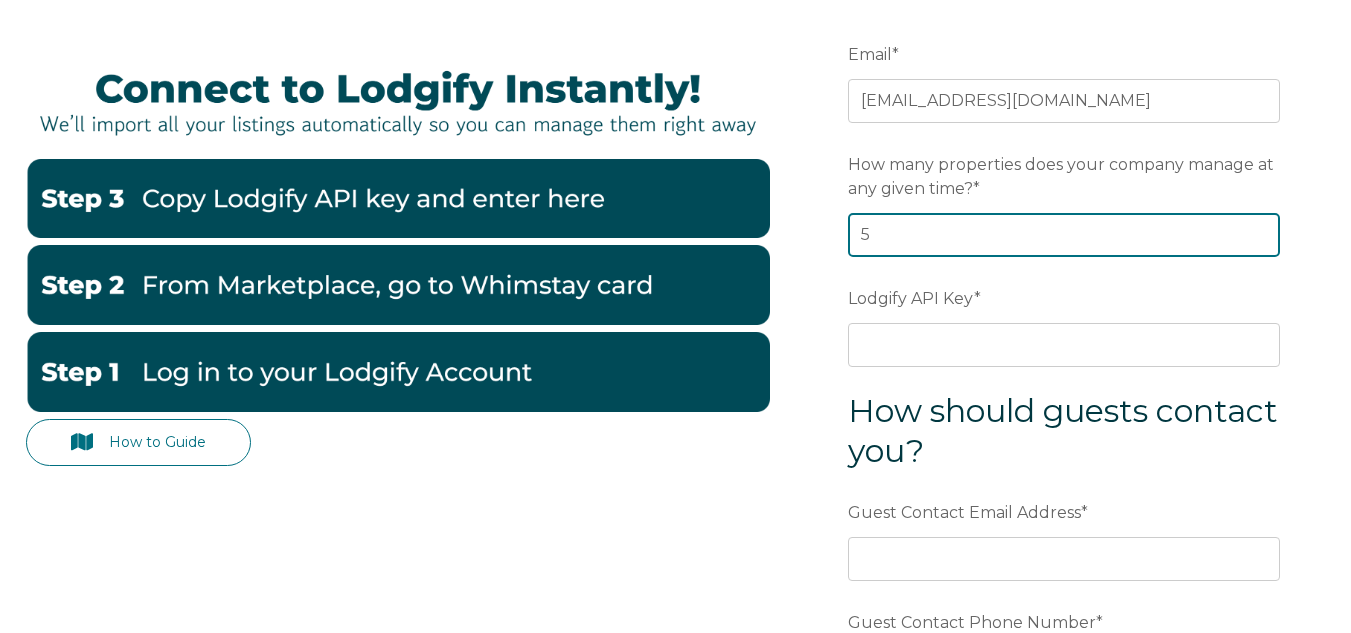 click on "5" at bounding box center [1064, 235] 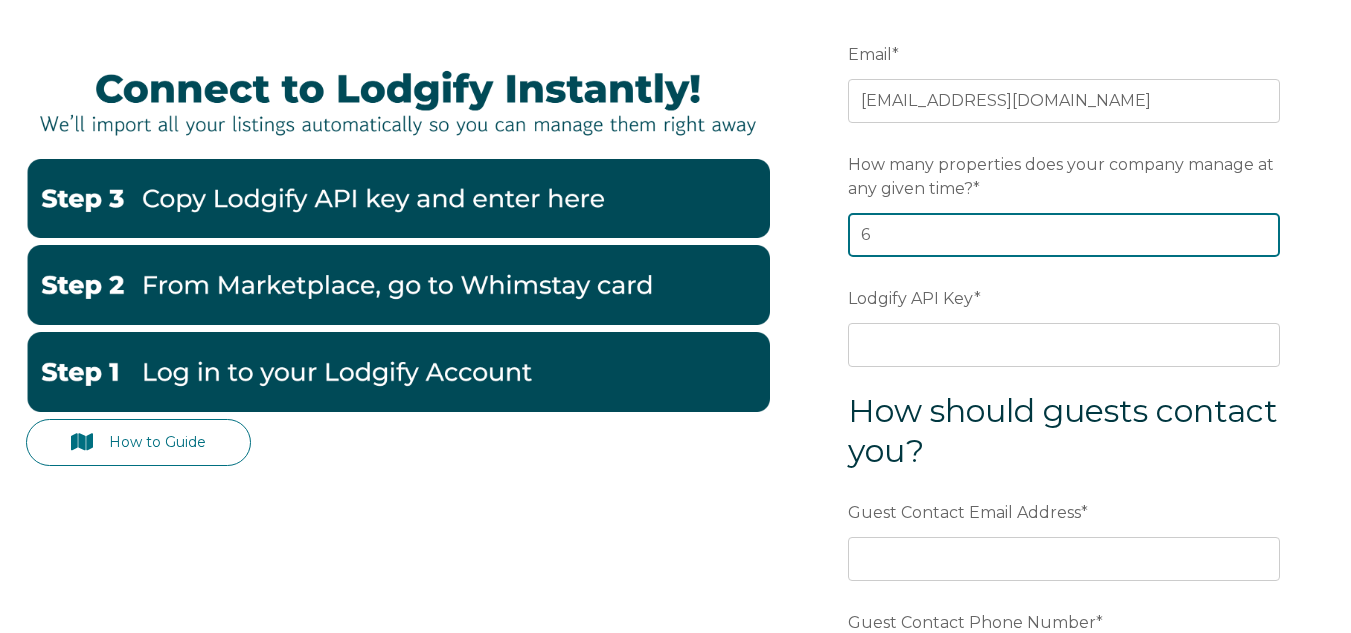 click on "6" at bounding box center (1064, 235) 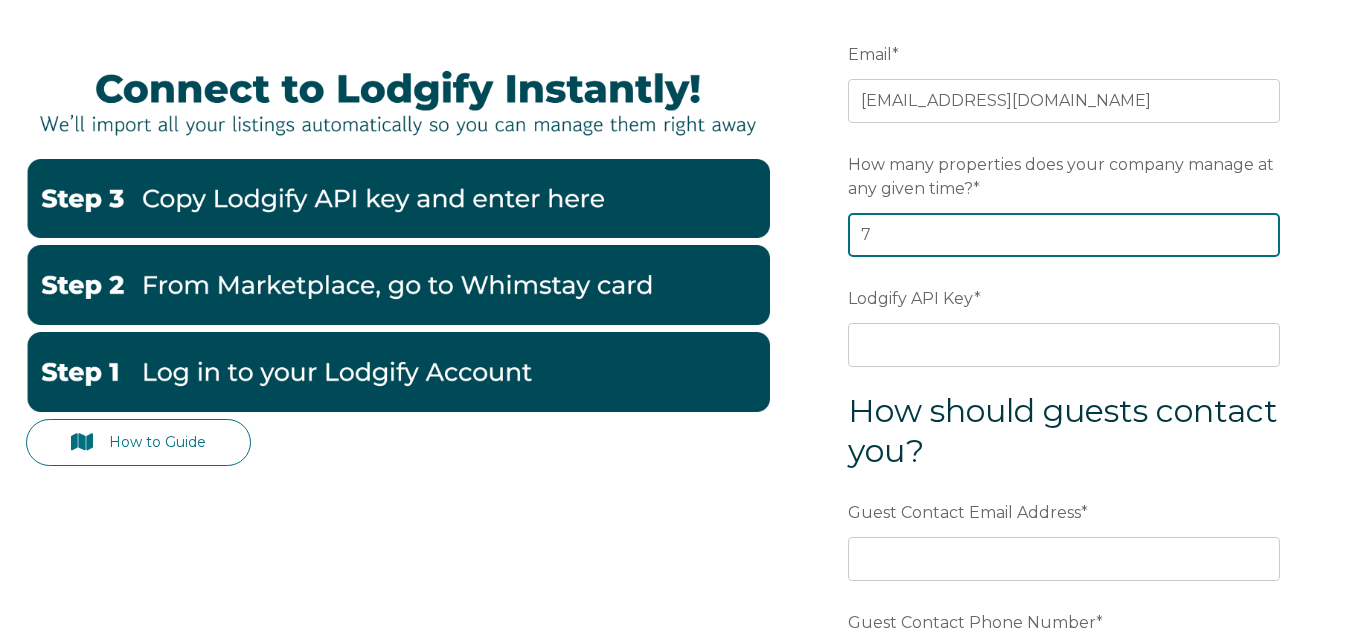 click on "7" at bounding box center [1064, 235] 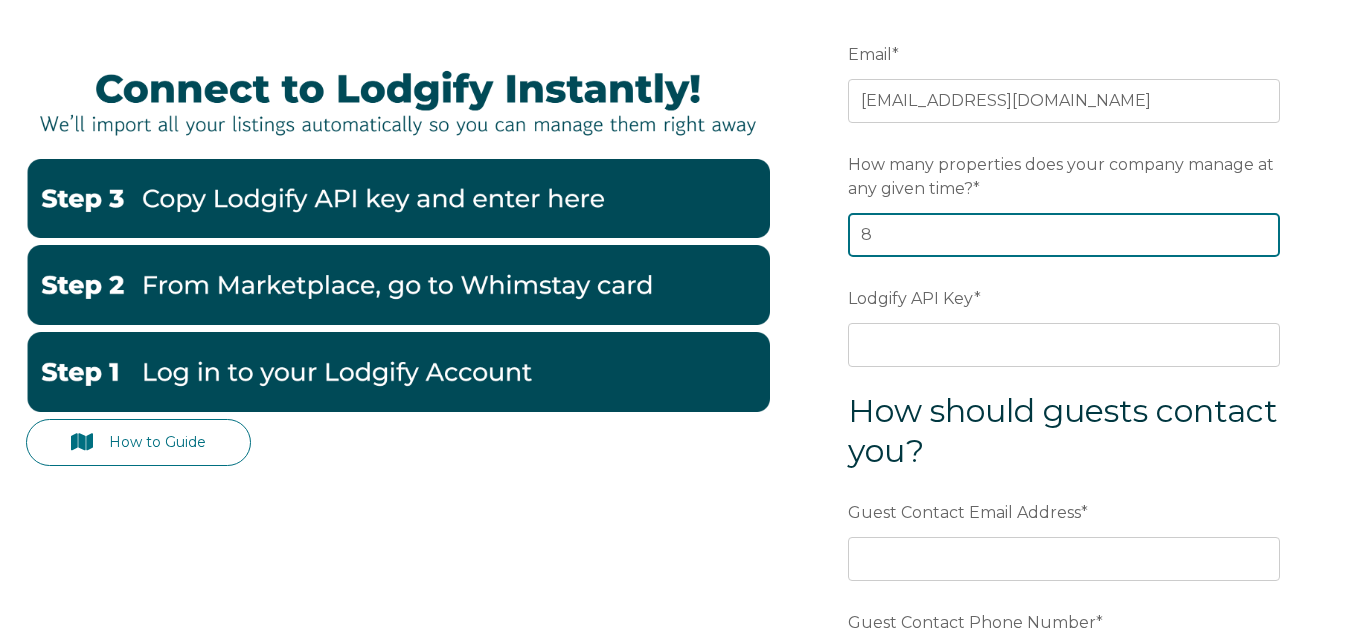 click on "8" at bounding box center (1064, 235) 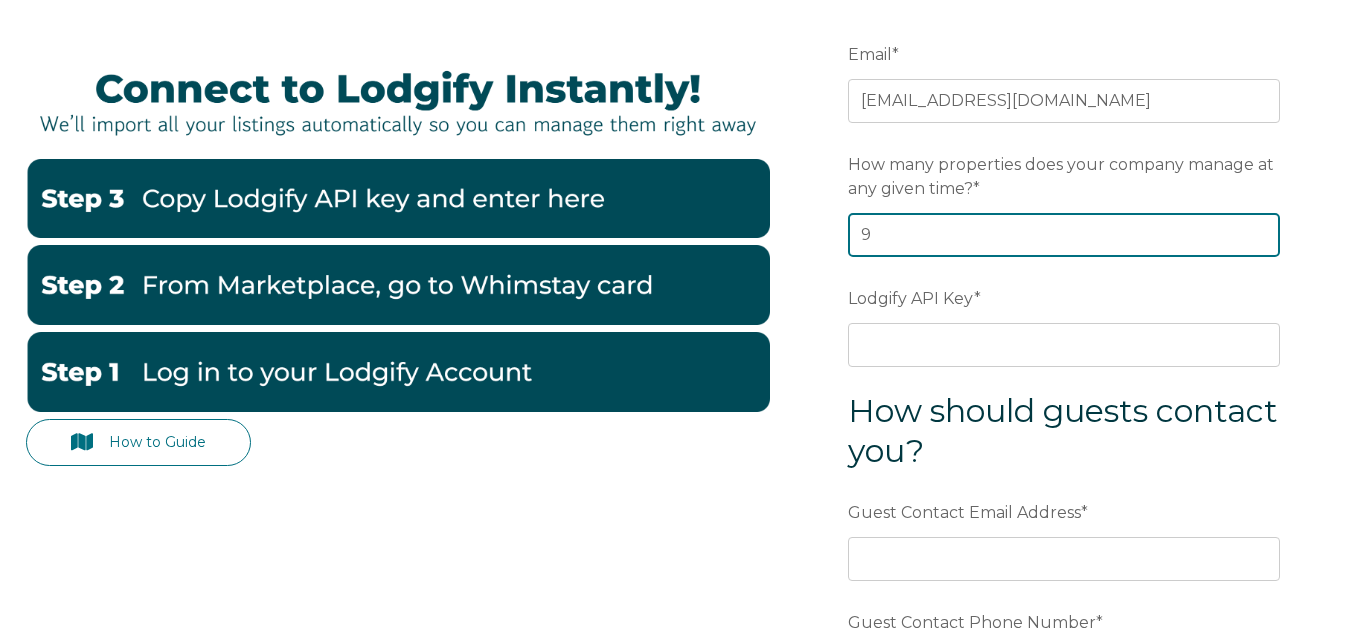 click on "9" at bounding box center [1064, 235] 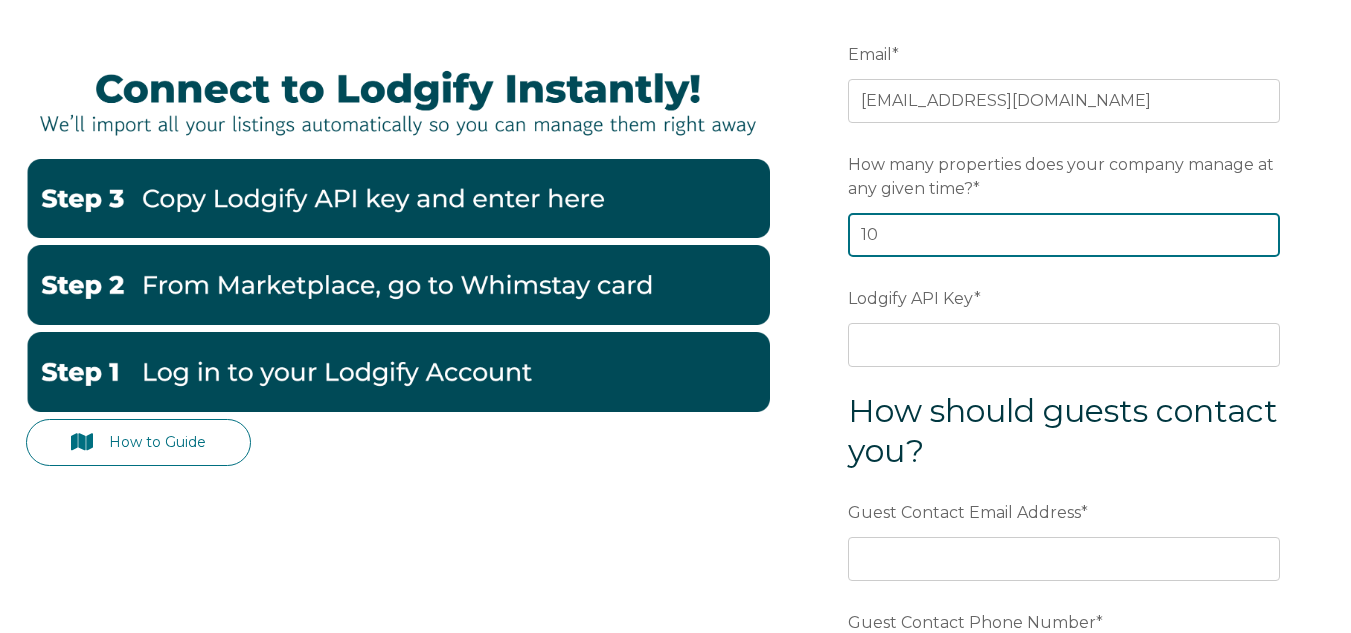 click on "10" at bounding box center (1064, 235) 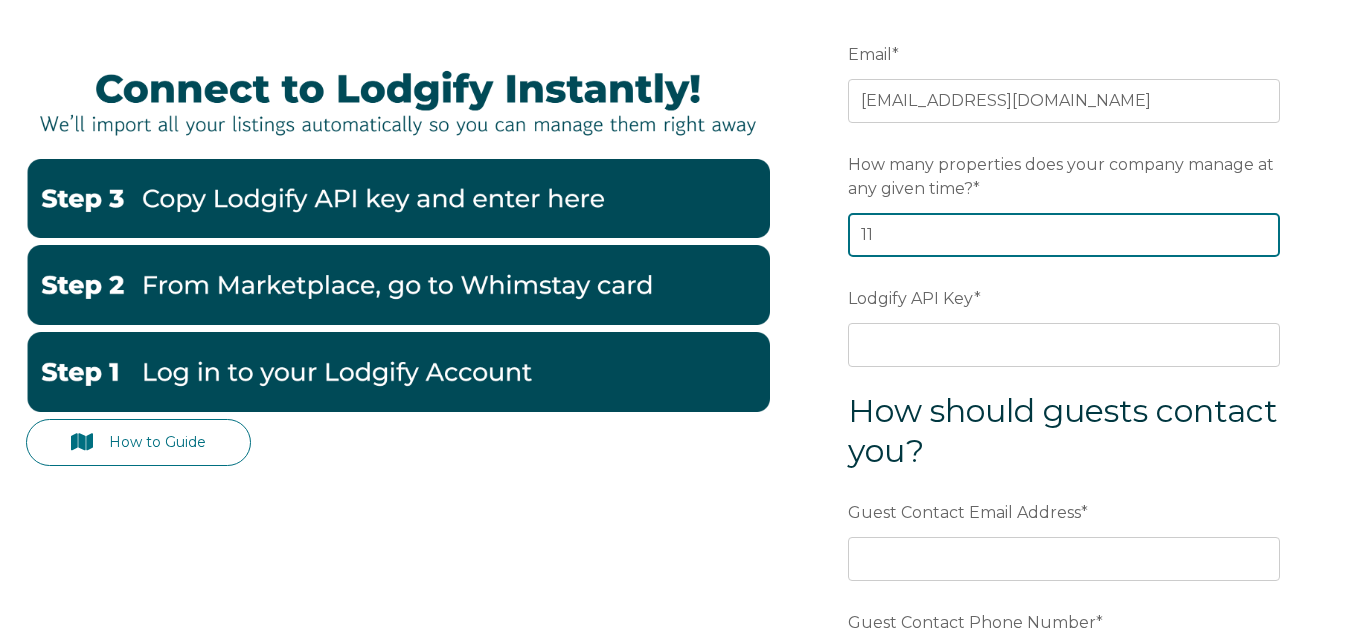 click on "11" at bounding box center (1064, 235) 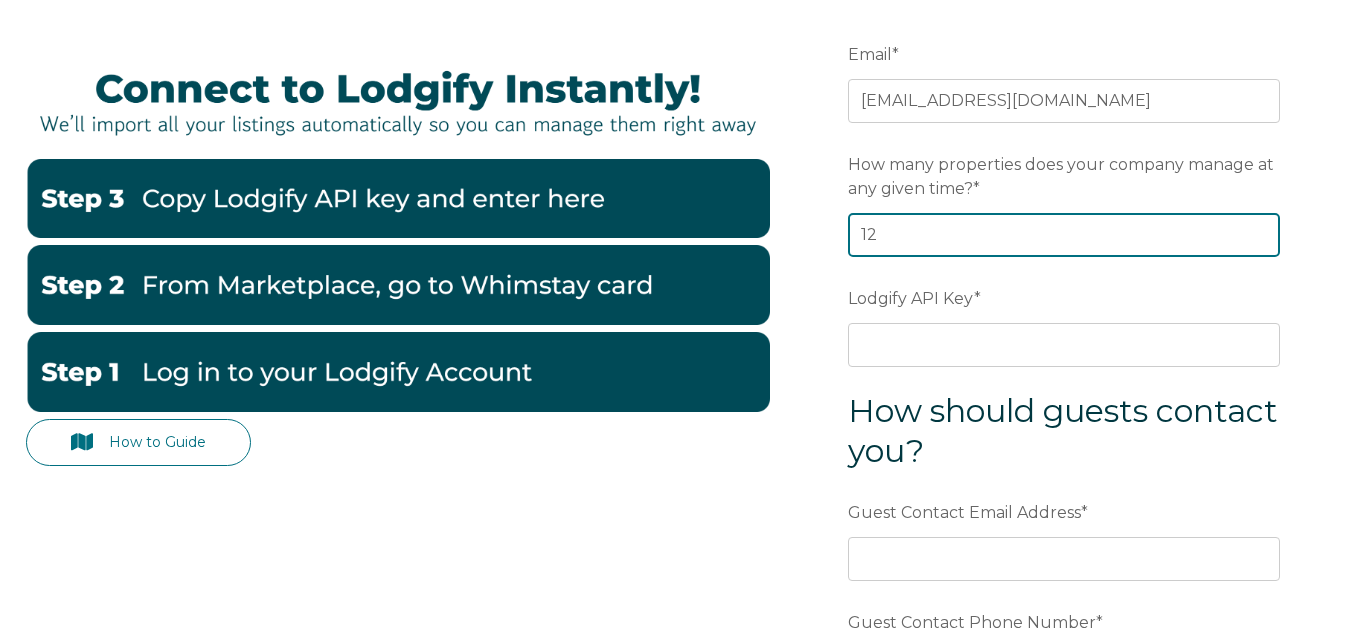 click on "12" at bounding box center (1064, 235) 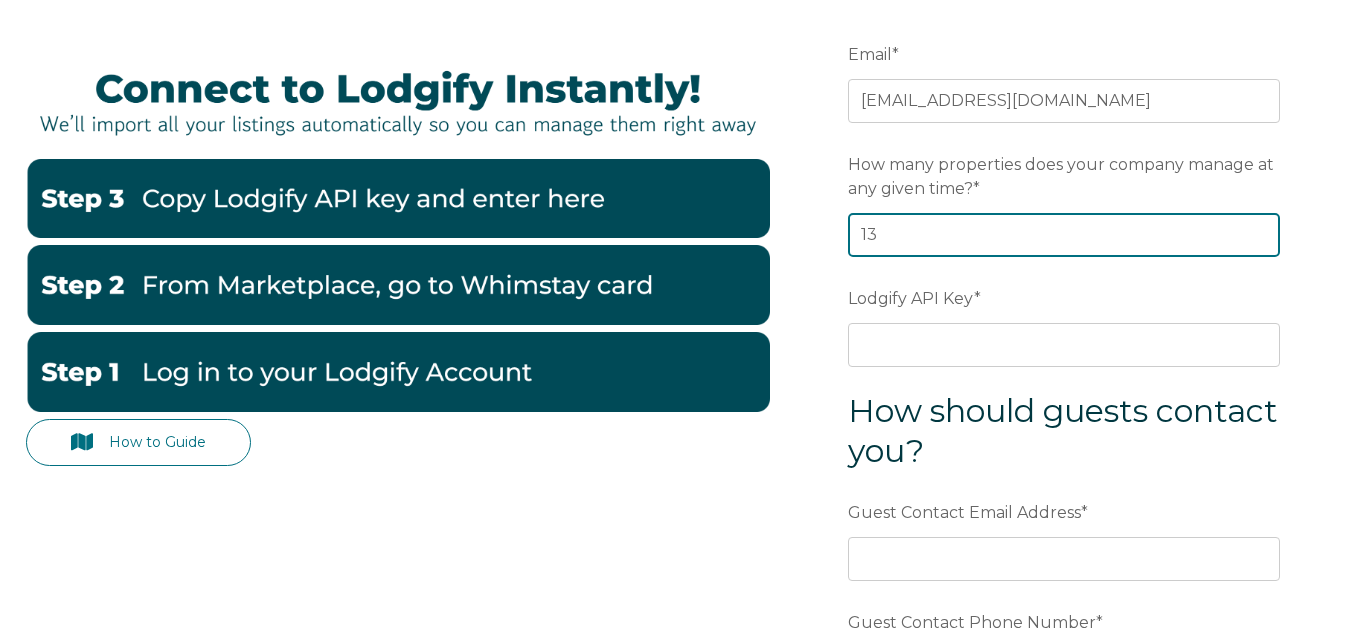 click on "13" at bounding box center [1064, 235] 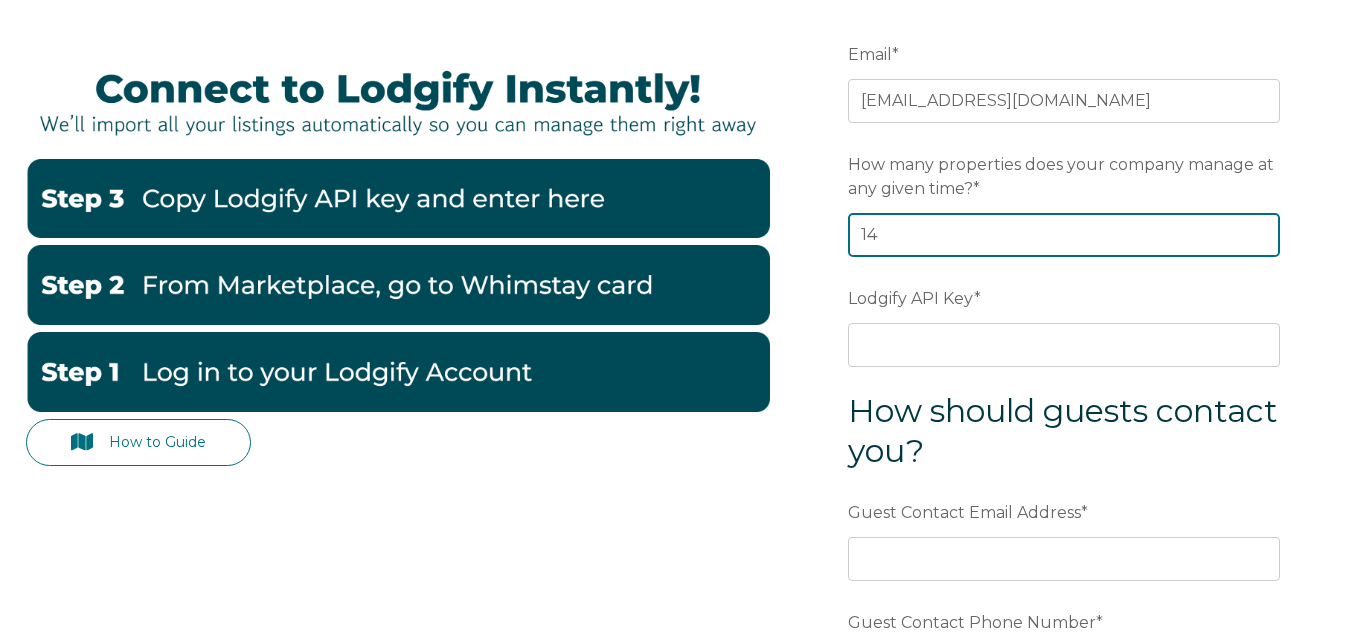 click on "14" at bounding box center [1064, 235] 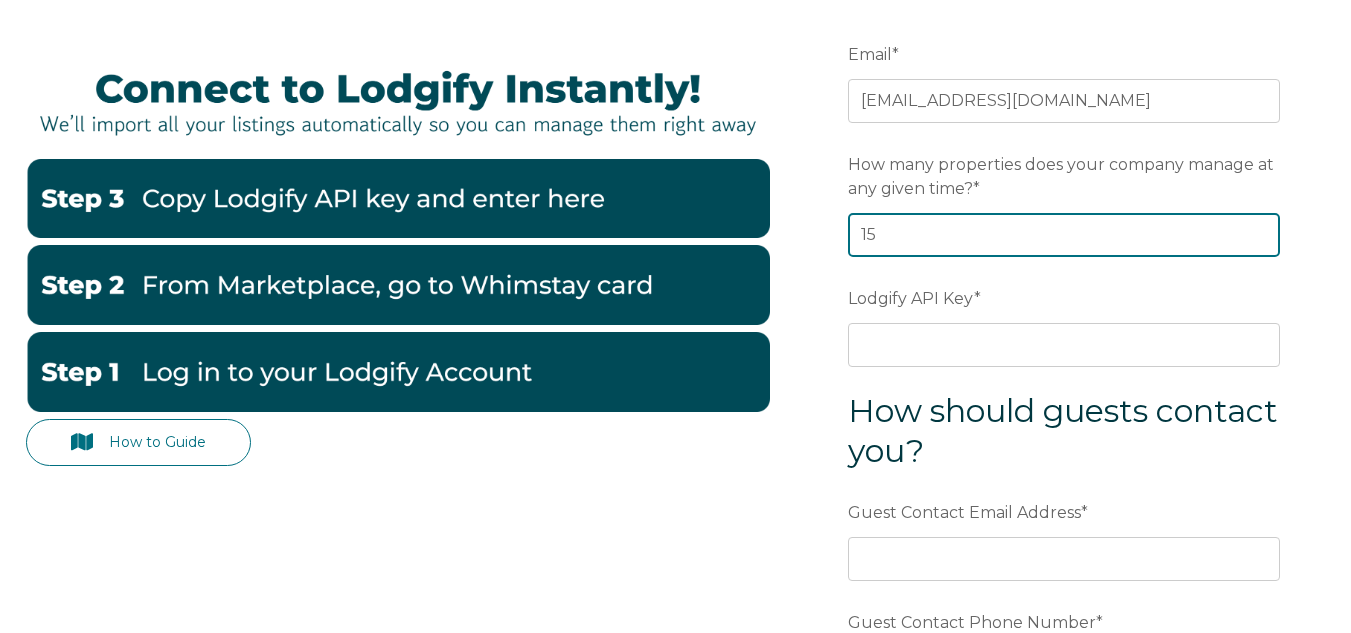 click on "15" at bounding box center [1064, 235] 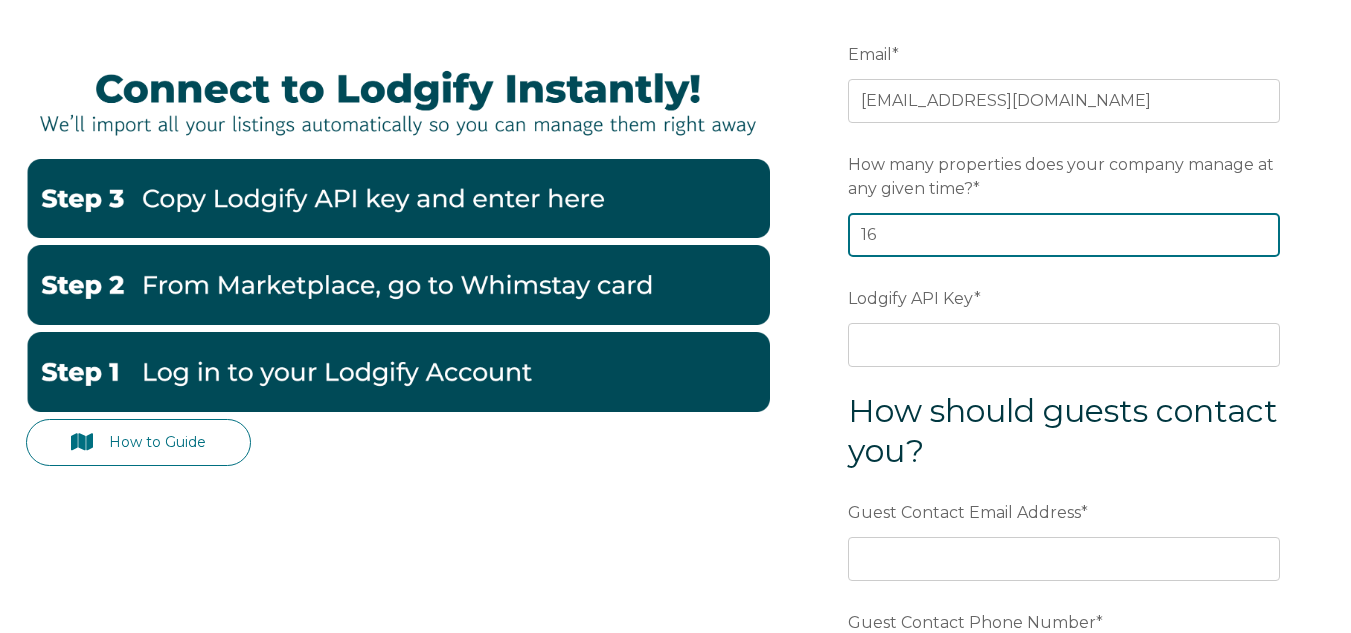 click on "16" at bounding box center (1064, 235) 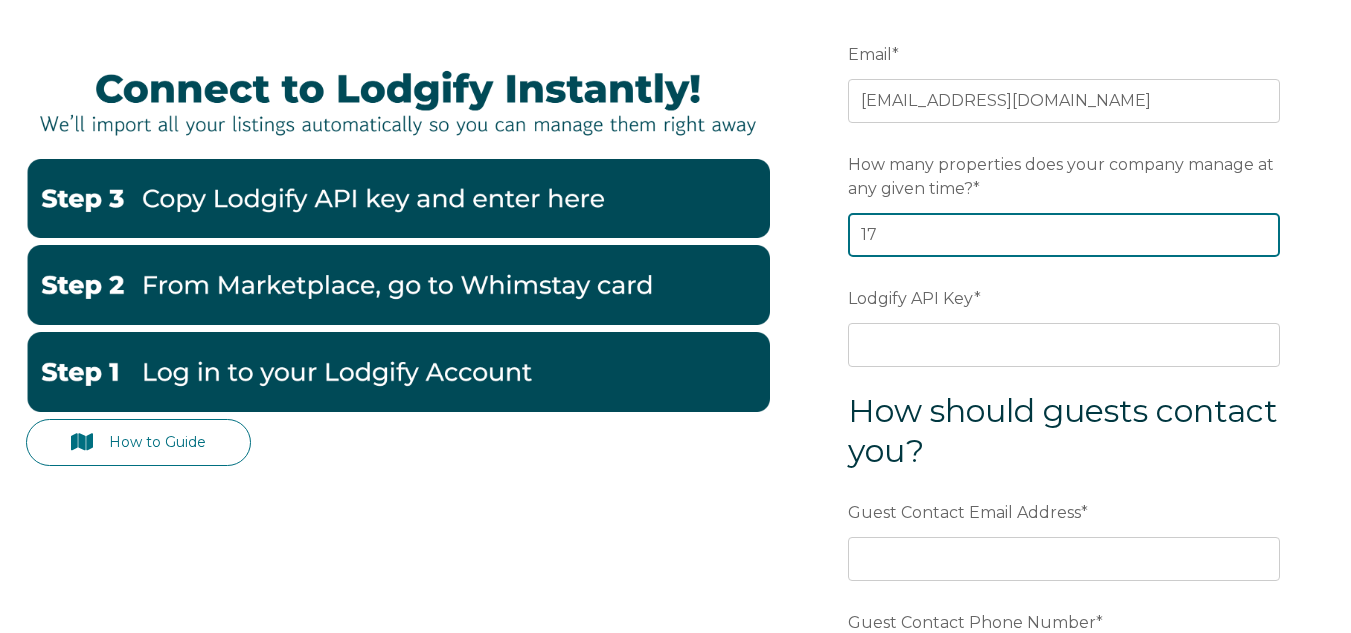 type on "17" 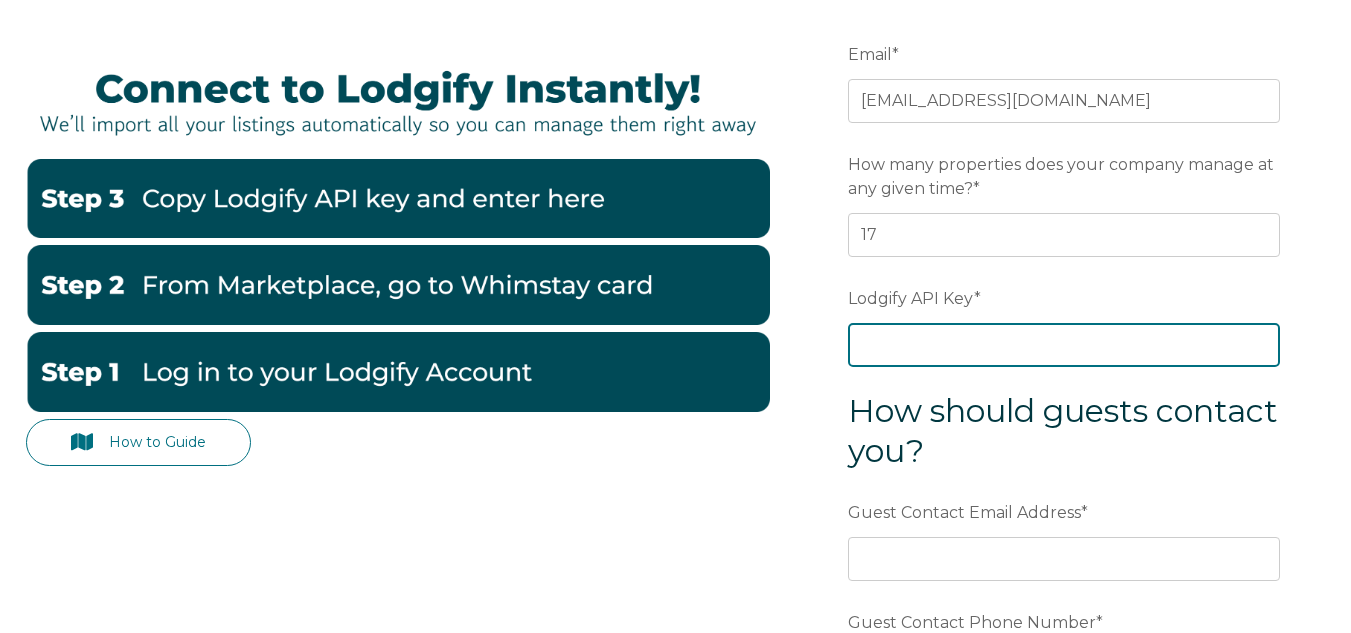 click on "Lodgify API Key *" at bounding box center [1064, 345] 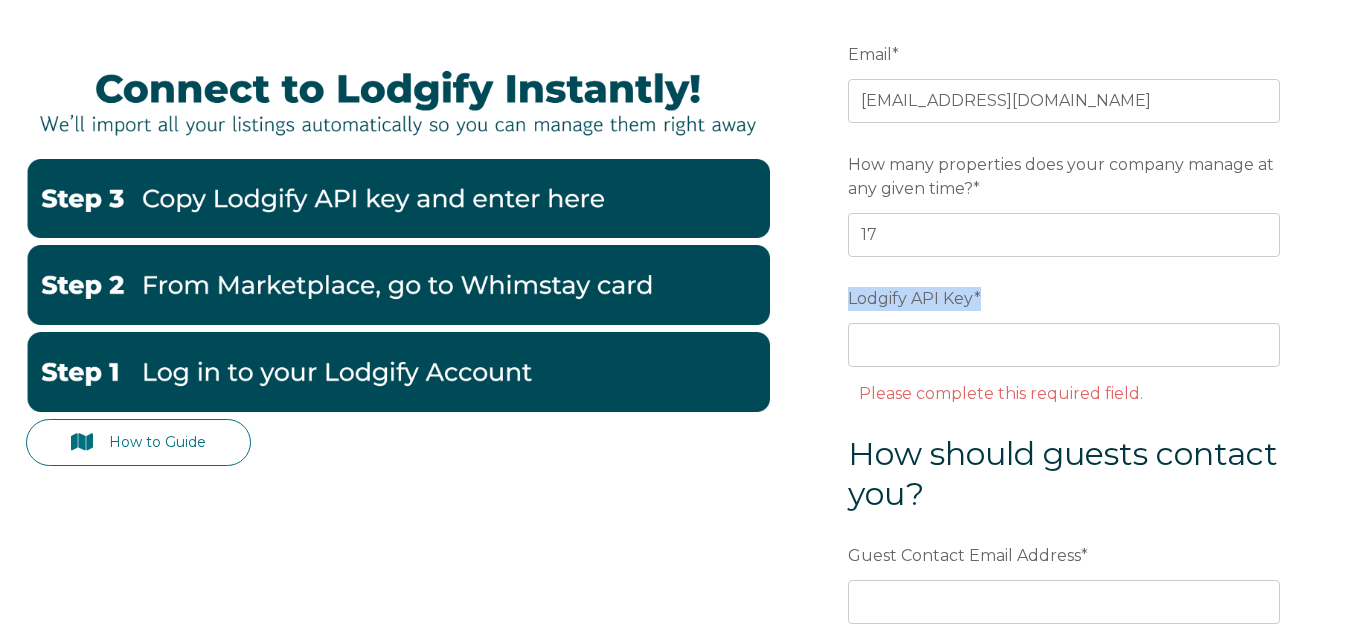drag, startPoint x: 981, startPoint y: 294, endPoint x: 849, endPoint y: 294, distance: 132 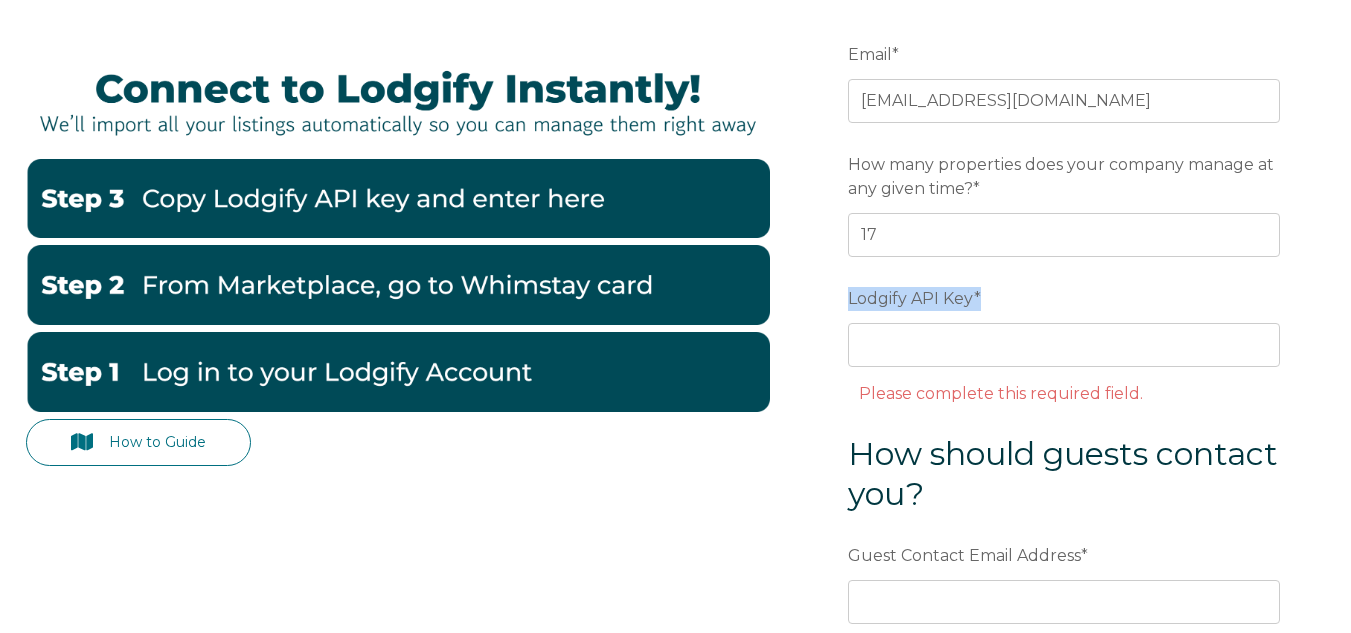 copy on "Lodgify API Key *" 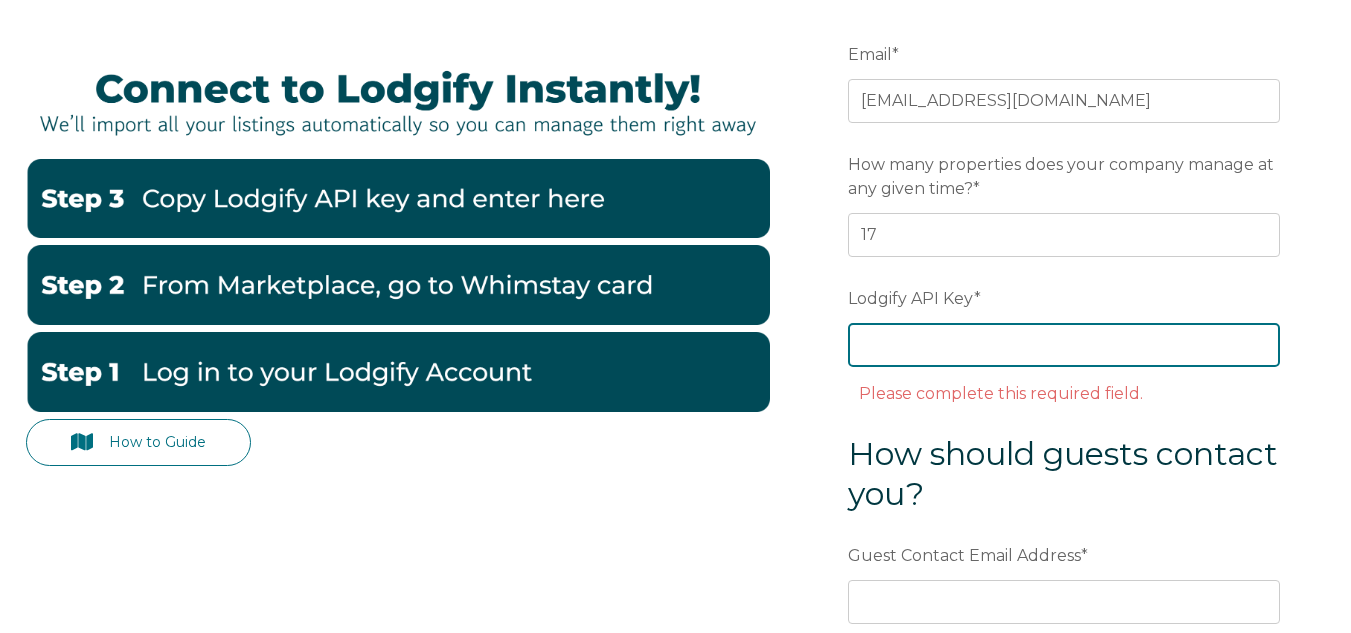 click on "Lodgify API Key *" at bounding box center [1064, 345] 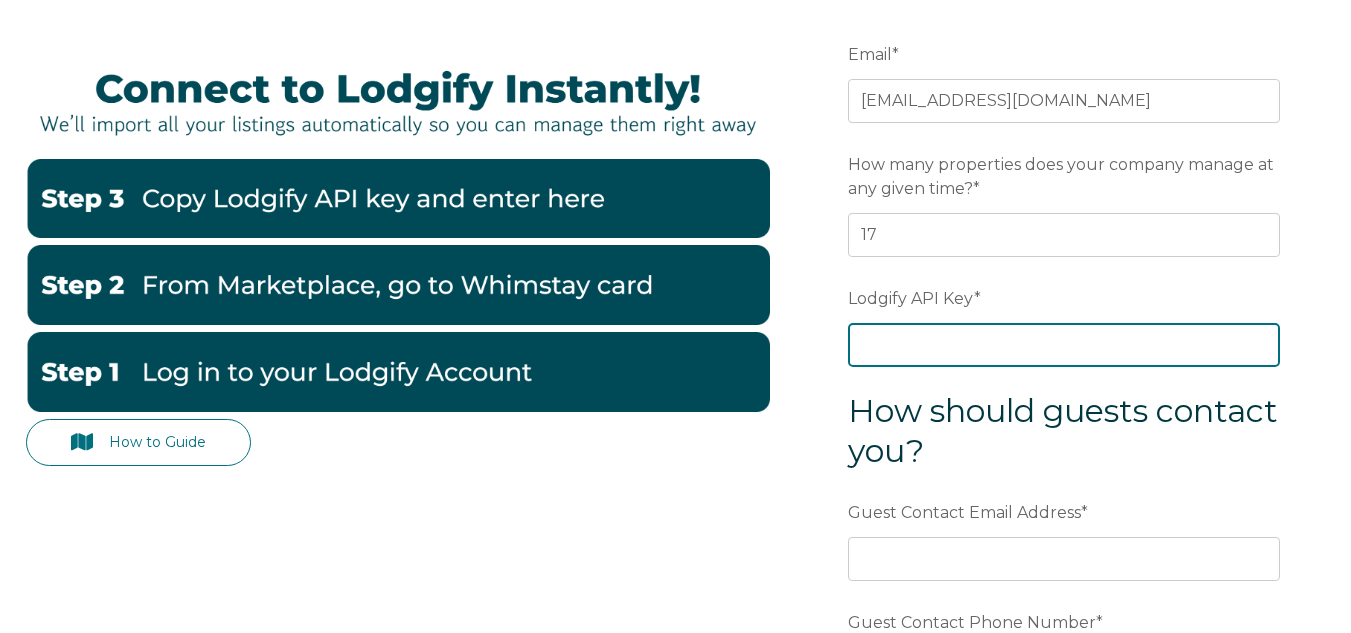 paste on "8HXg76AKiFESr0dkW22yRWRqnxI0wXIUMO/+jpZjIXnDves4Dn6nKRfKsVEHnTuj" 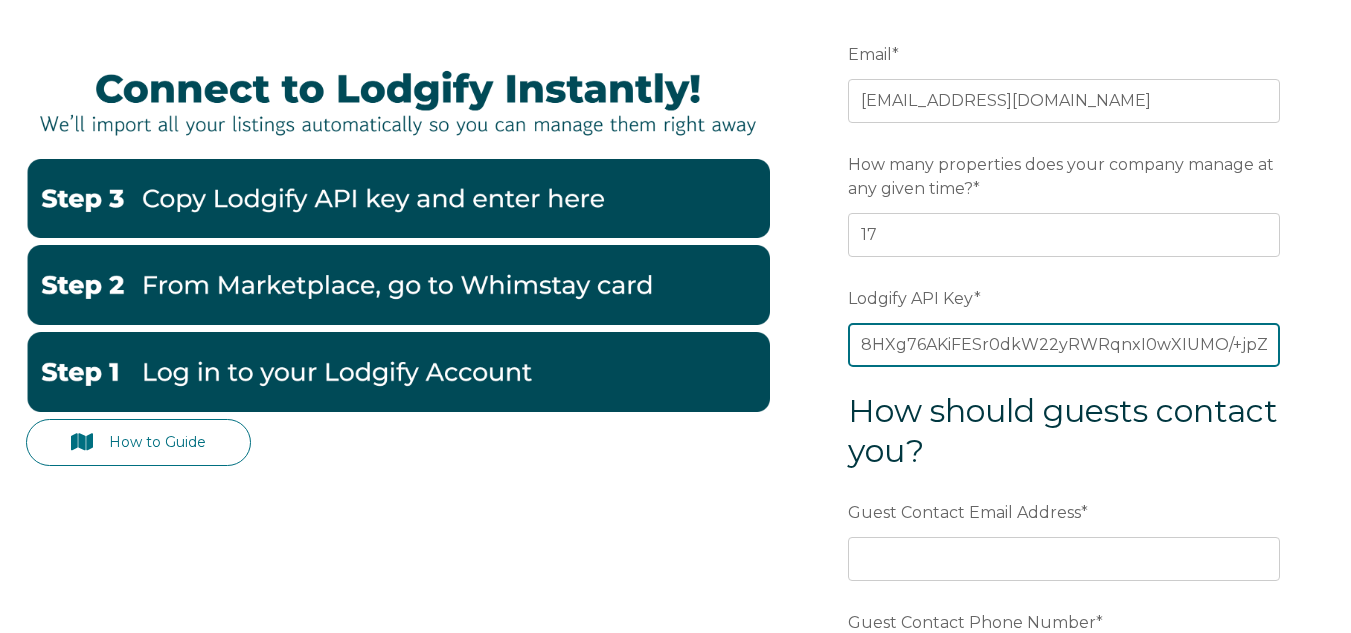 scroll, scrollTop: 0, scrollLeft: 233, axis: horizontal 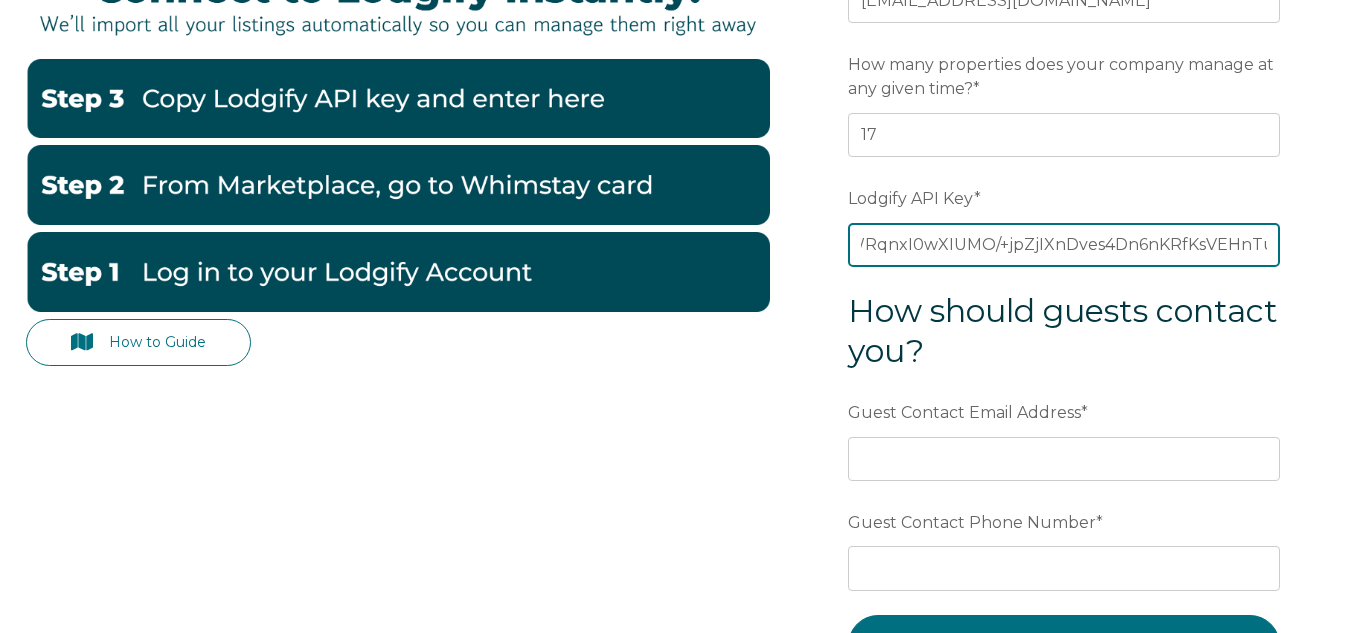 type on "8HXg76AKiFESr0dkW22yRWRqnxI0wXIUMO/+jpZjIXnDves4Dn6nKRfKsVEHnTuj" 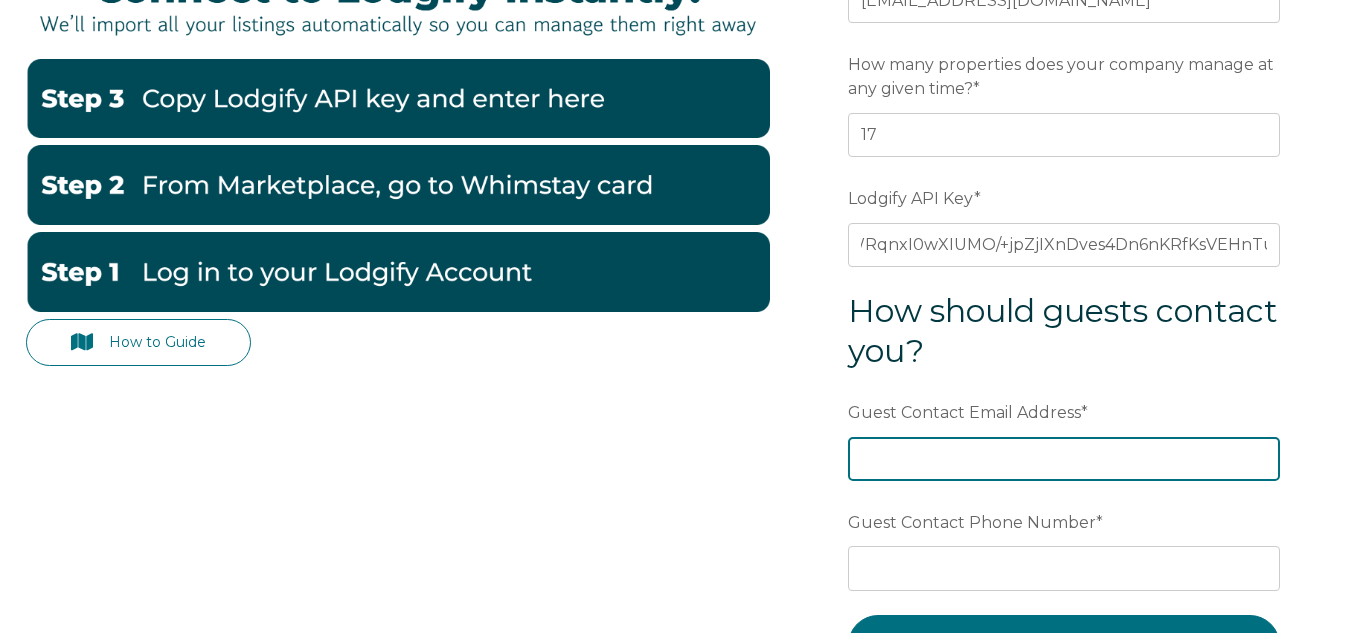 scroll, scrollTop: 0, scrollLeft: 0, axis: both 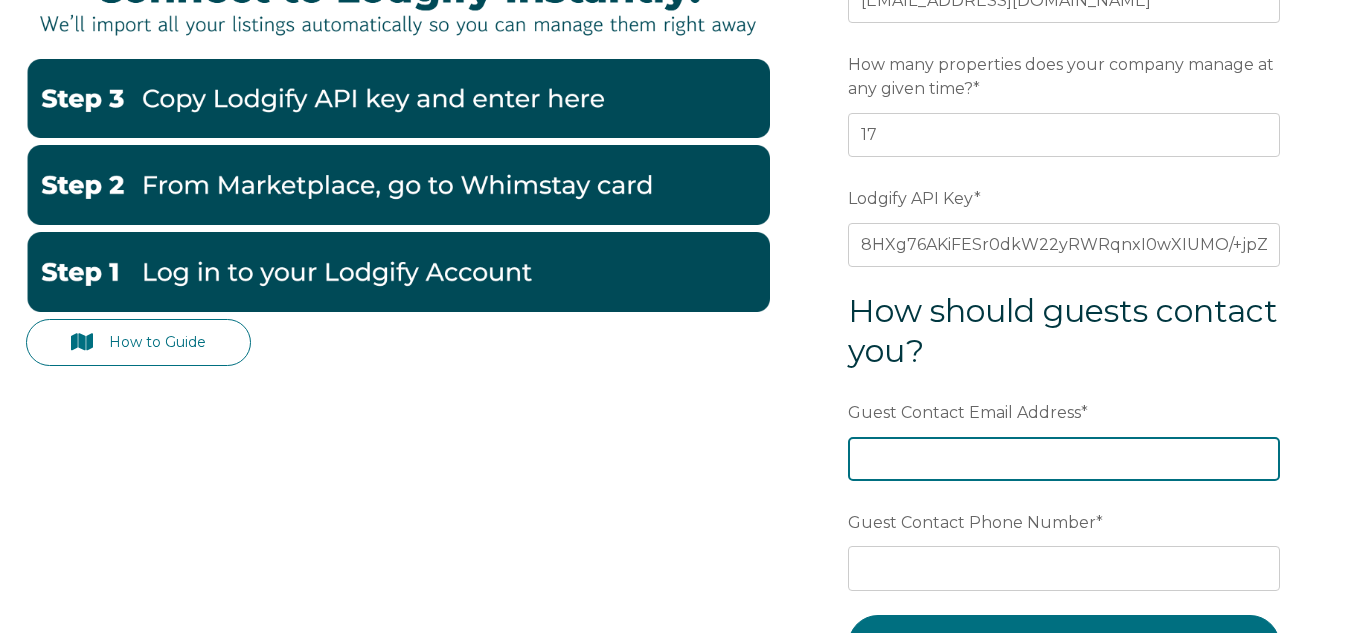 click on "Guest Contact Email Address *" at bounding box center (1064, 459) 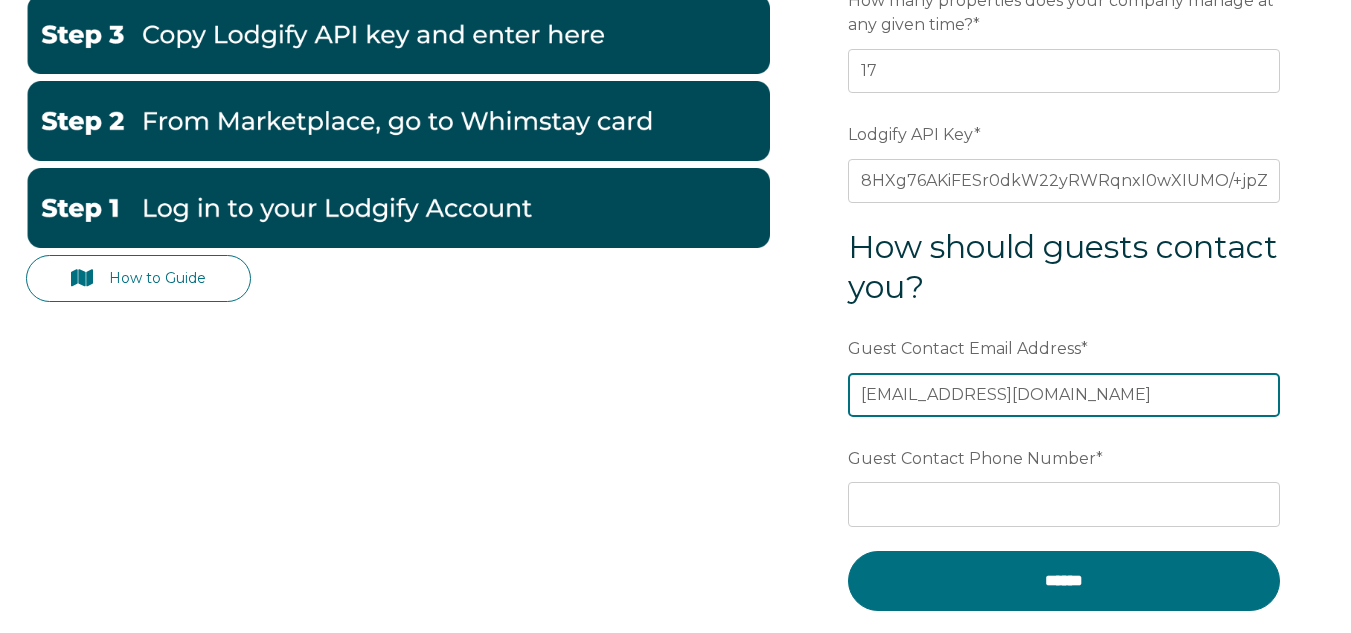 scroll, scrollTop: 403, scrollLeft: 0, axis: vertical 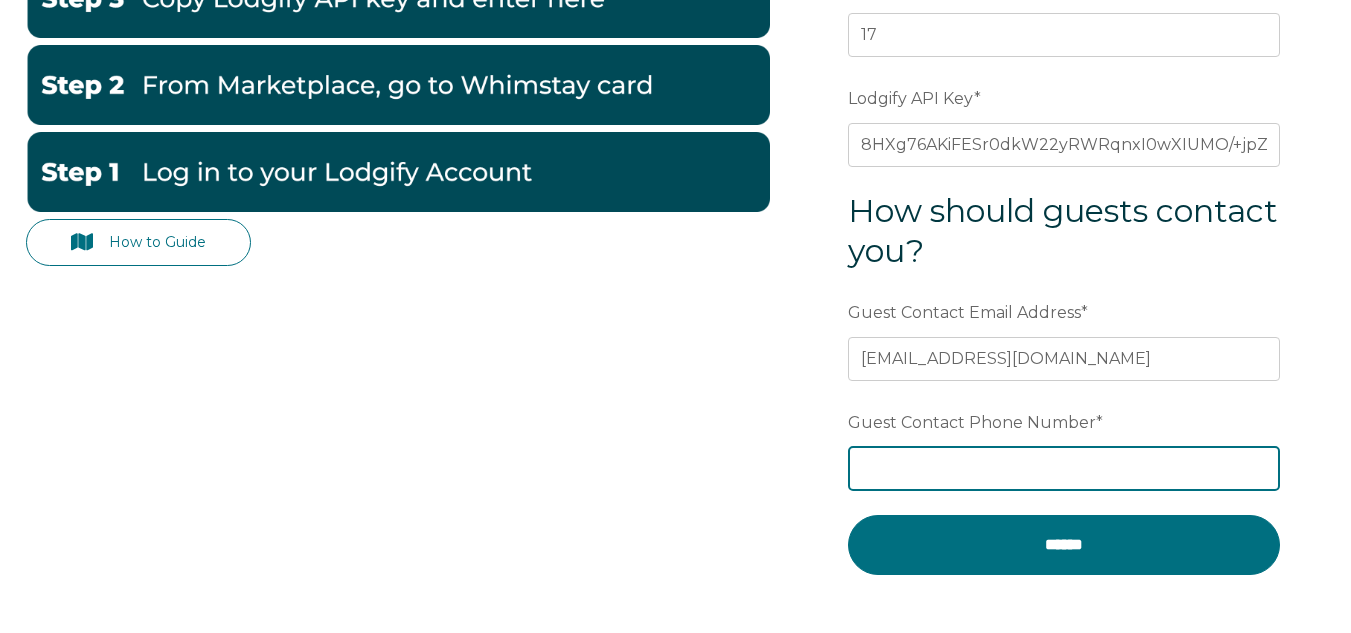 click on "Guest Contact Phone Number *" at bounding box center (1064, 468) 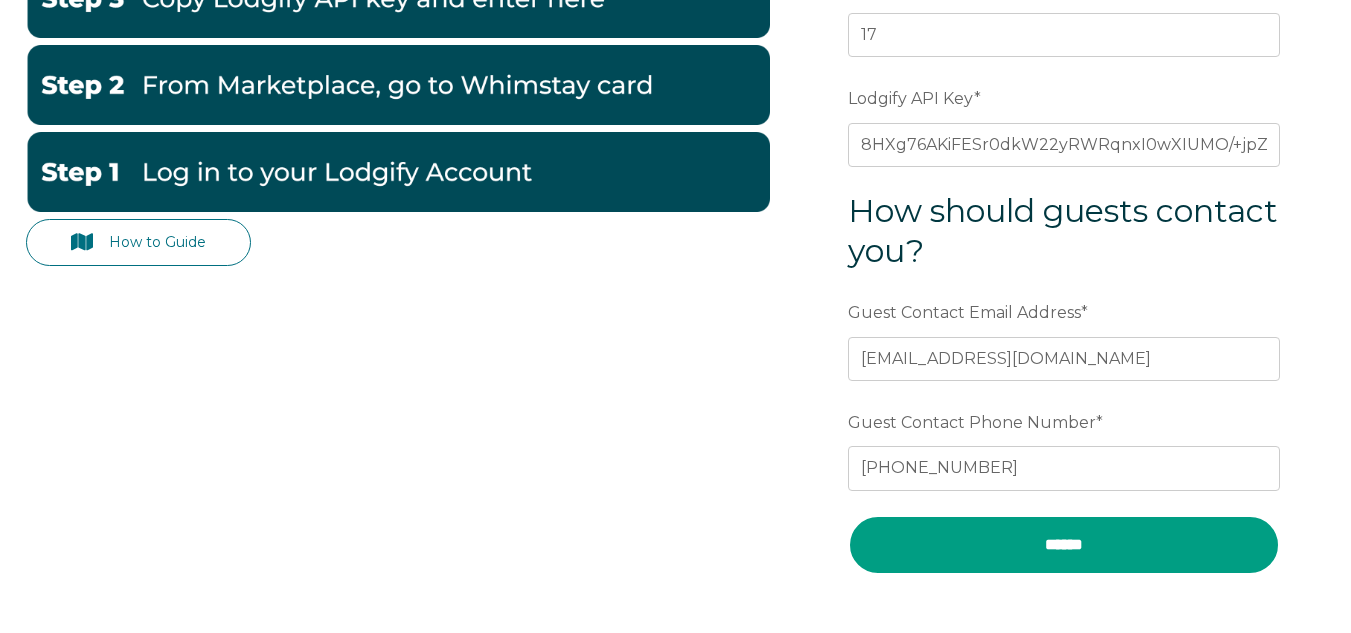 click on "******" at bounding box center (1064, 545) 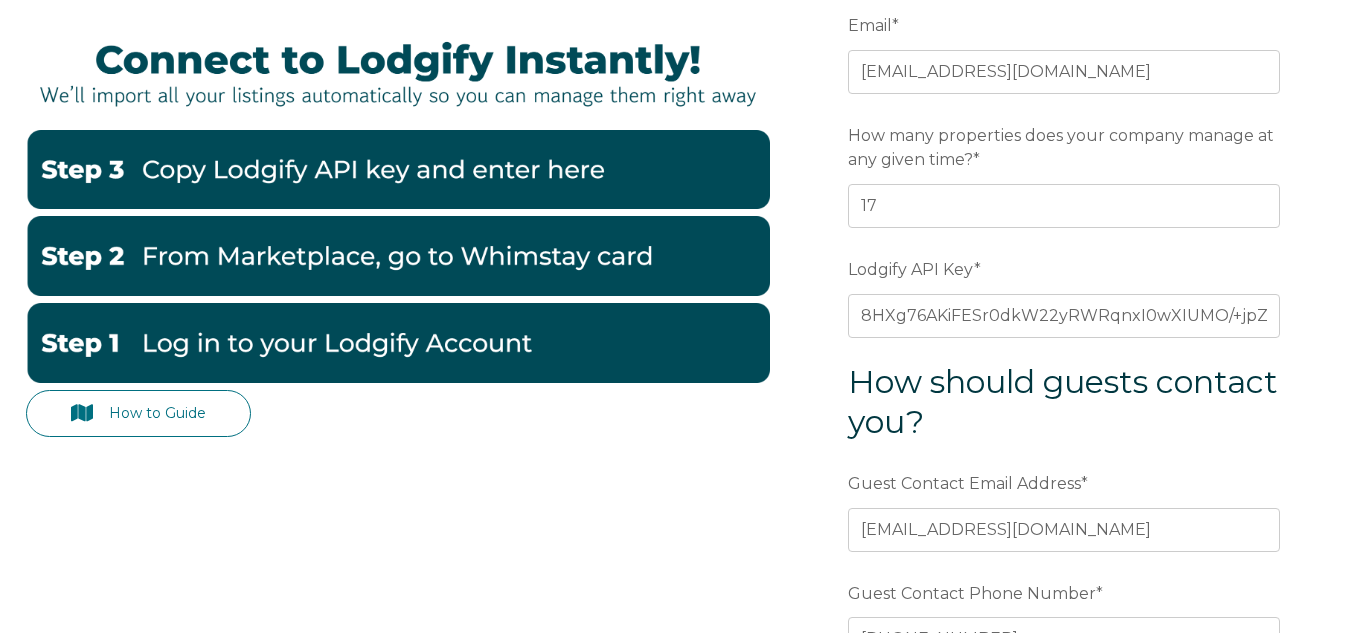 scroll, scrollTop: 203, scrollLeft: 0, axis: vertical 